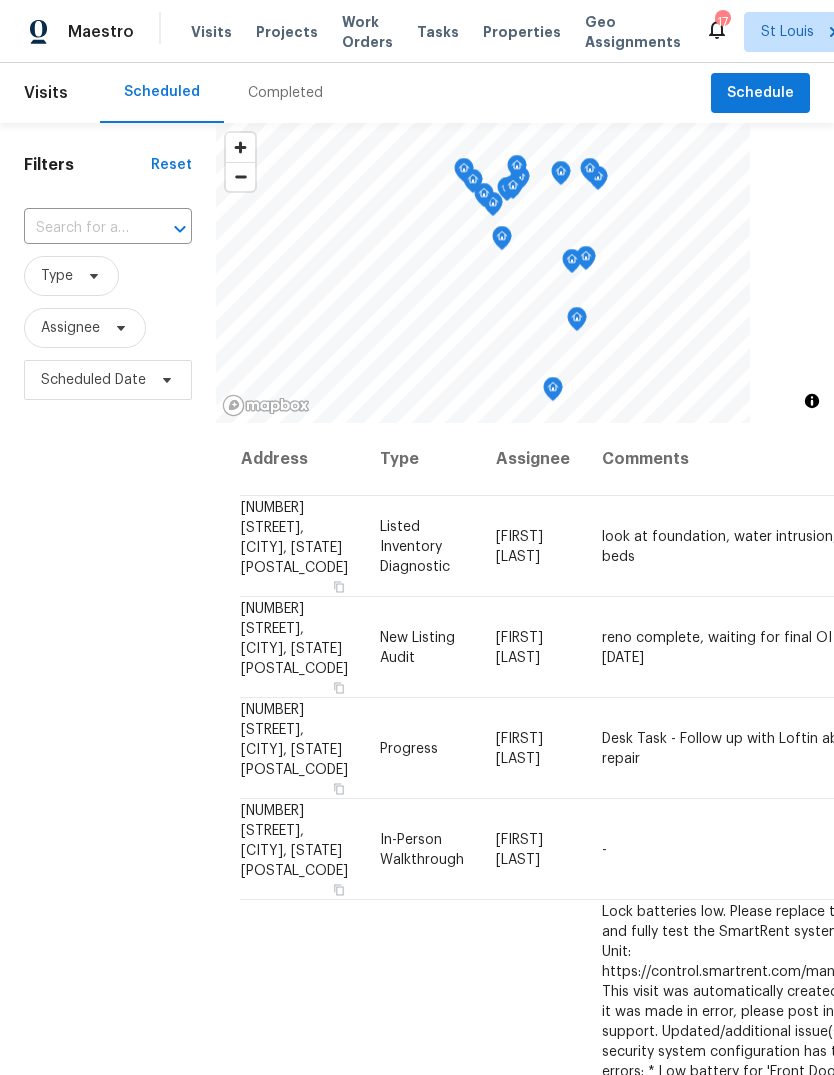 scroll, scrollTop: 0, scrollLeft: 0, axis: both 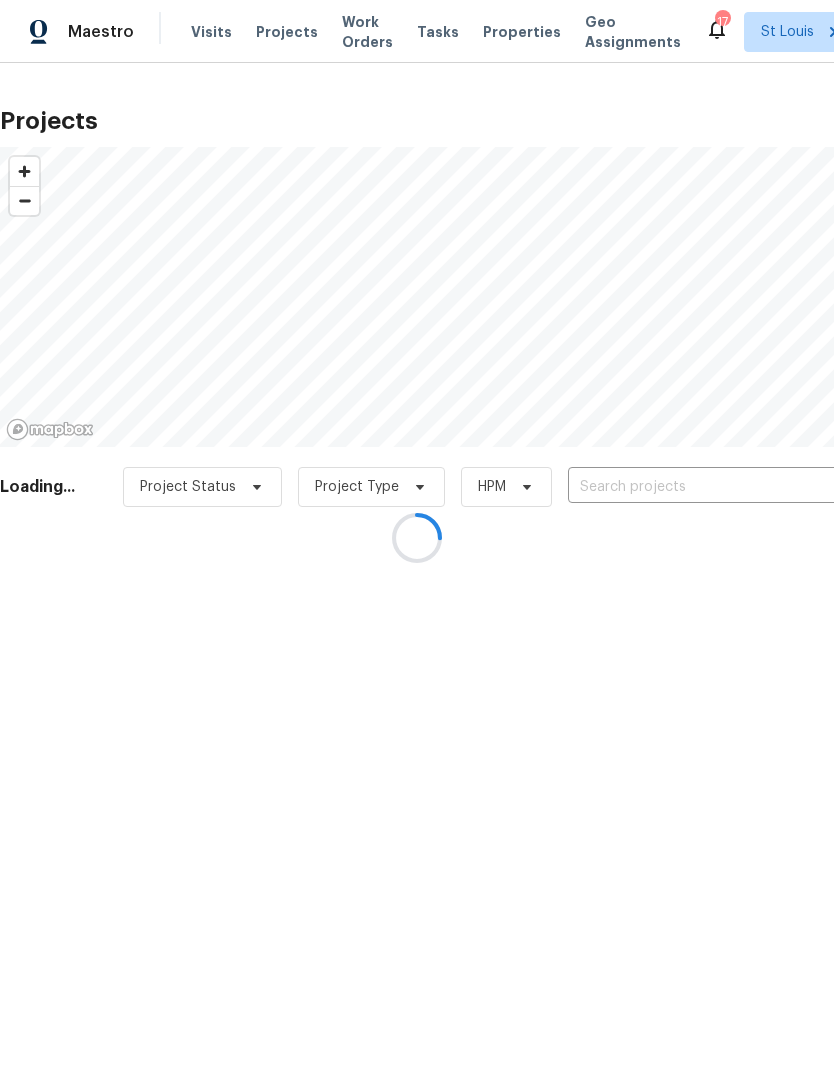 click at bounding box center (417, 537) 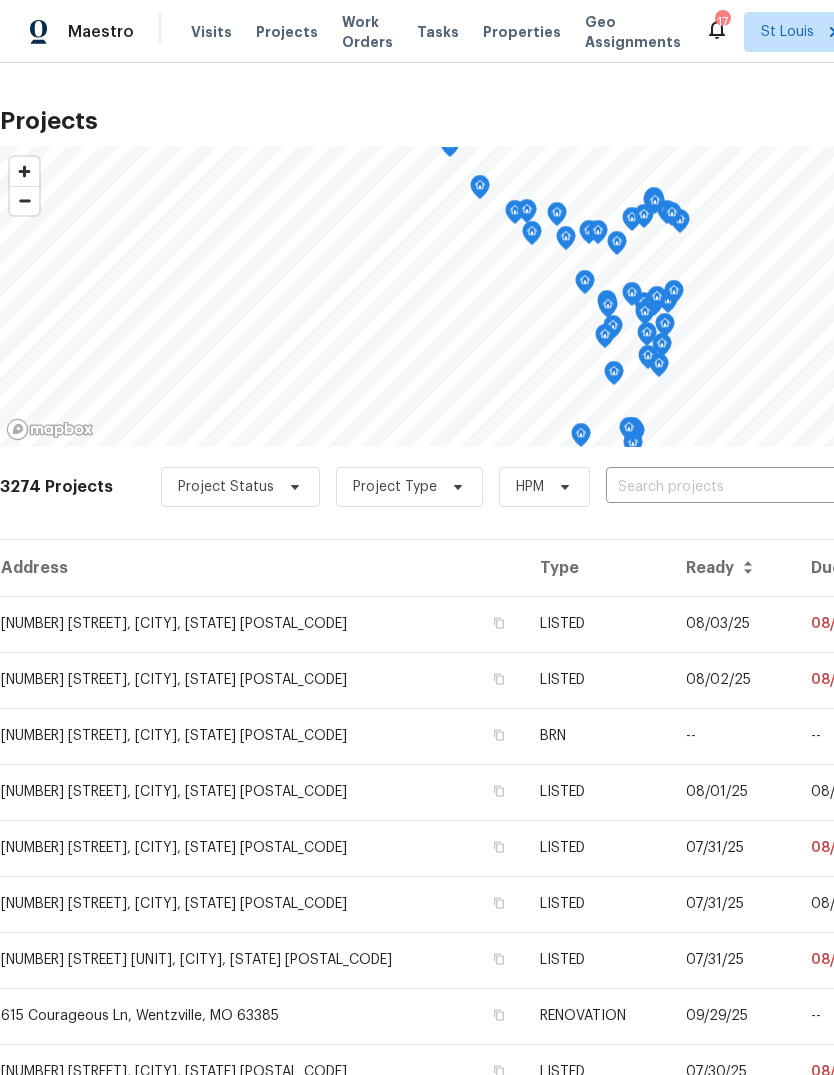 click on "Properties" at bounding box center (522, 32) 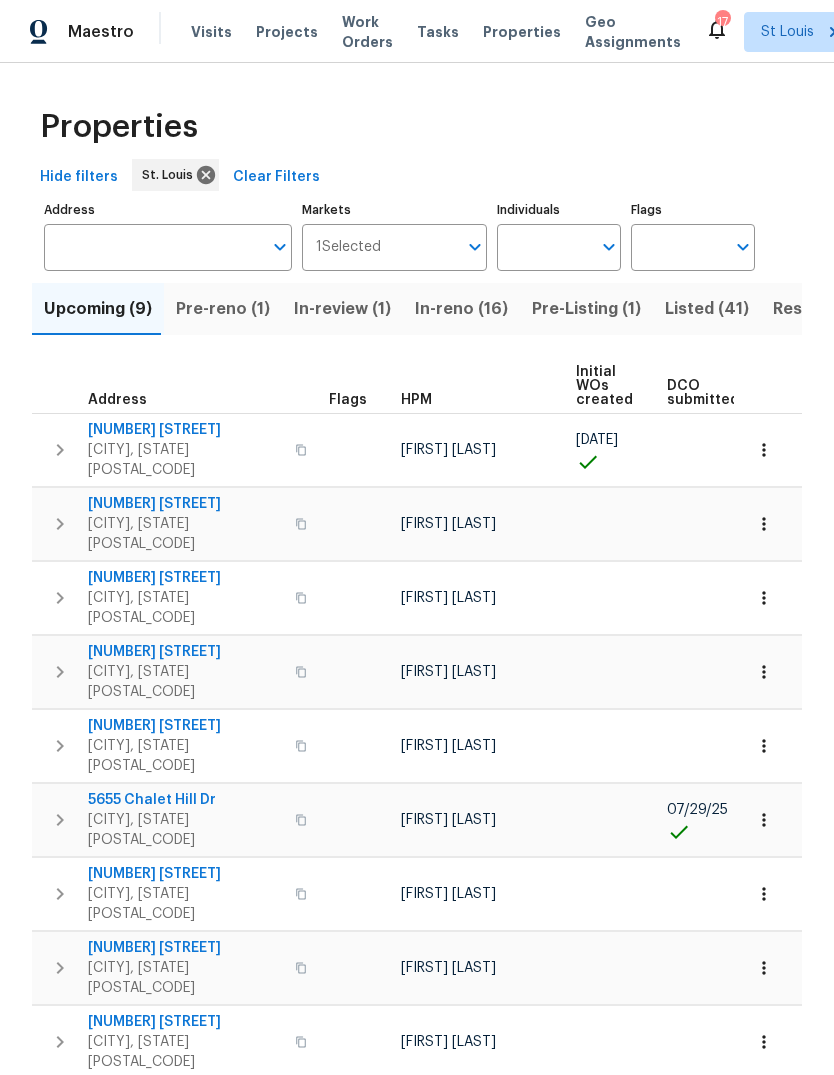 click on "Resale (8)" at bounding box center (812, 309) 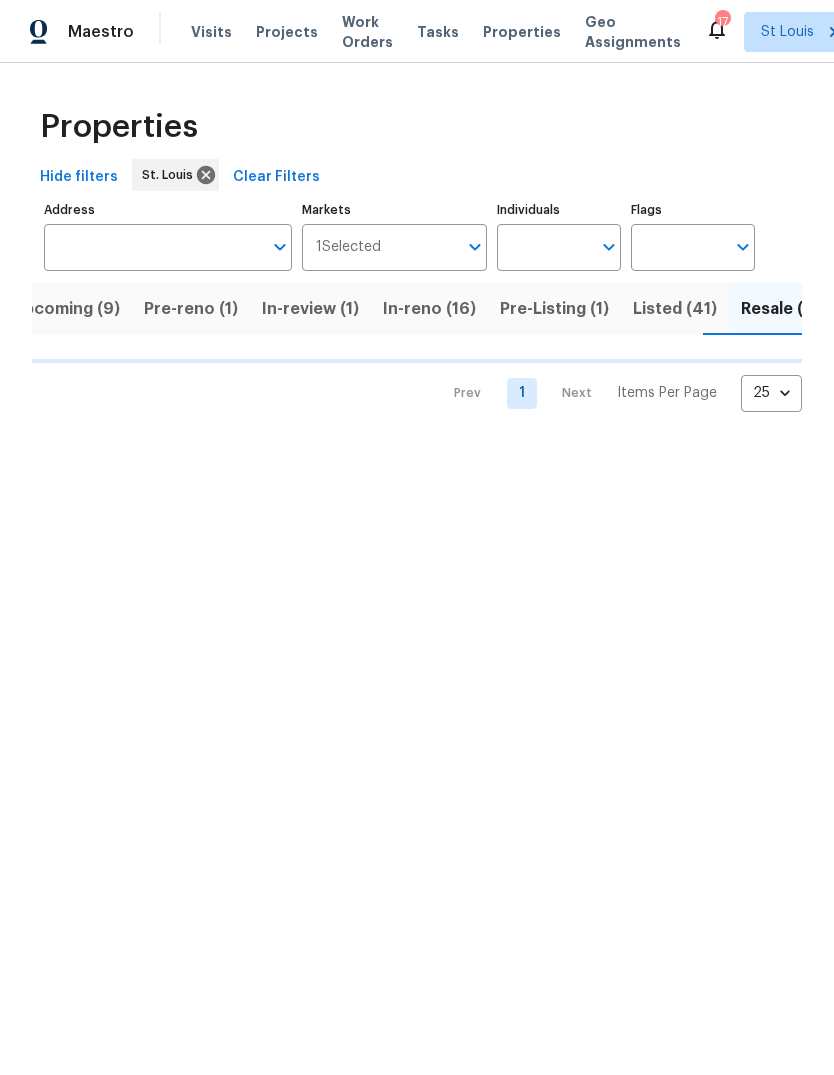 scroll, scrollTop: 0, scrollLeft: 32, axis: horizontal 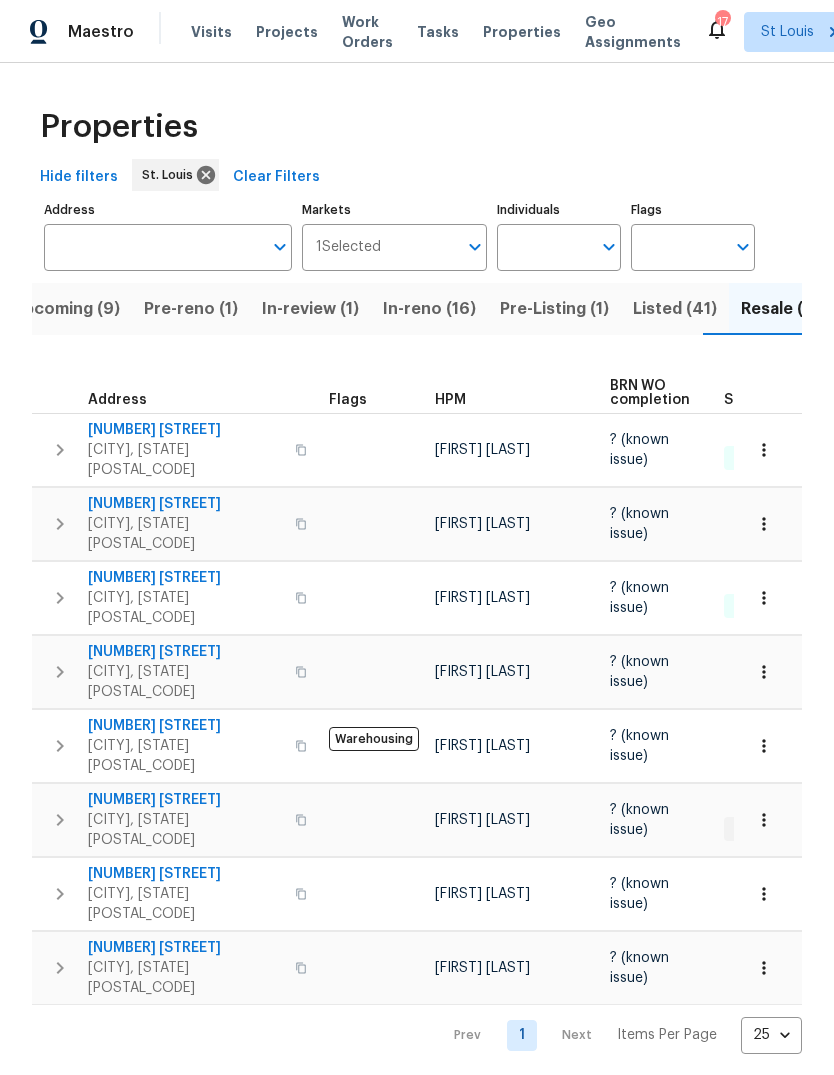 click on "Pre-Listing (1)" at bounding box center (554, 309) 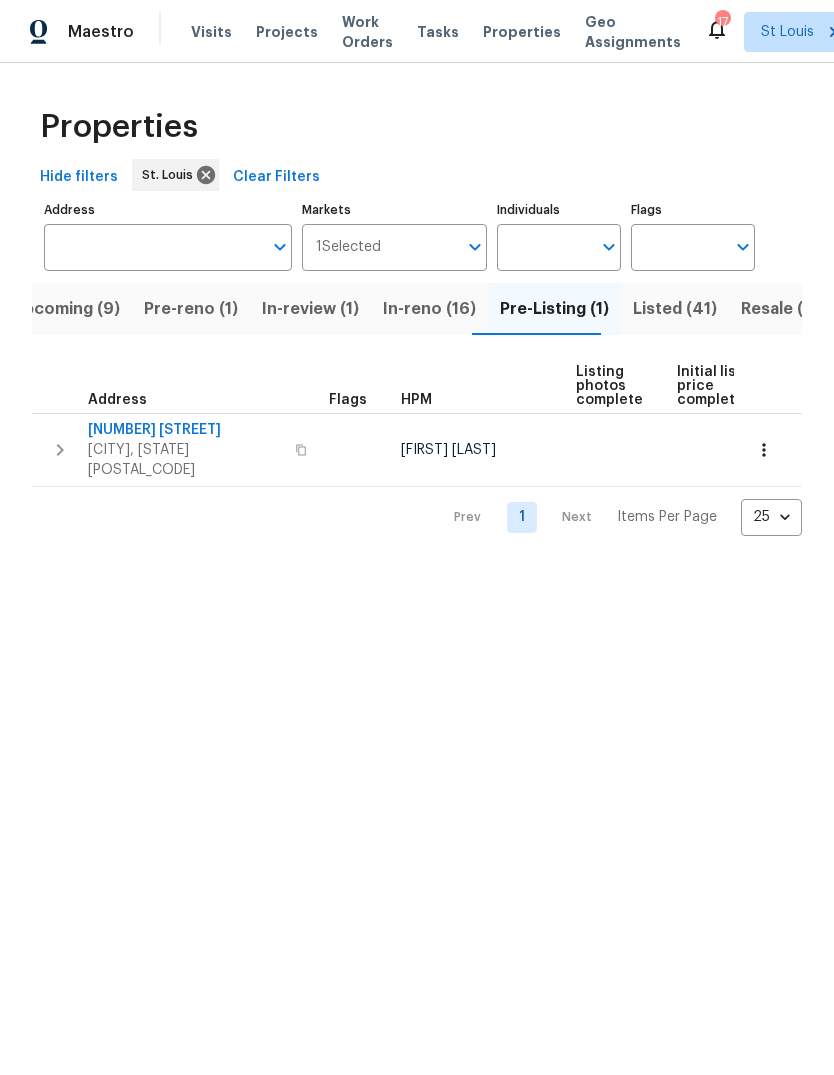 click on "712 Aqua Ridge Dr" at bounding box center (185, 430) 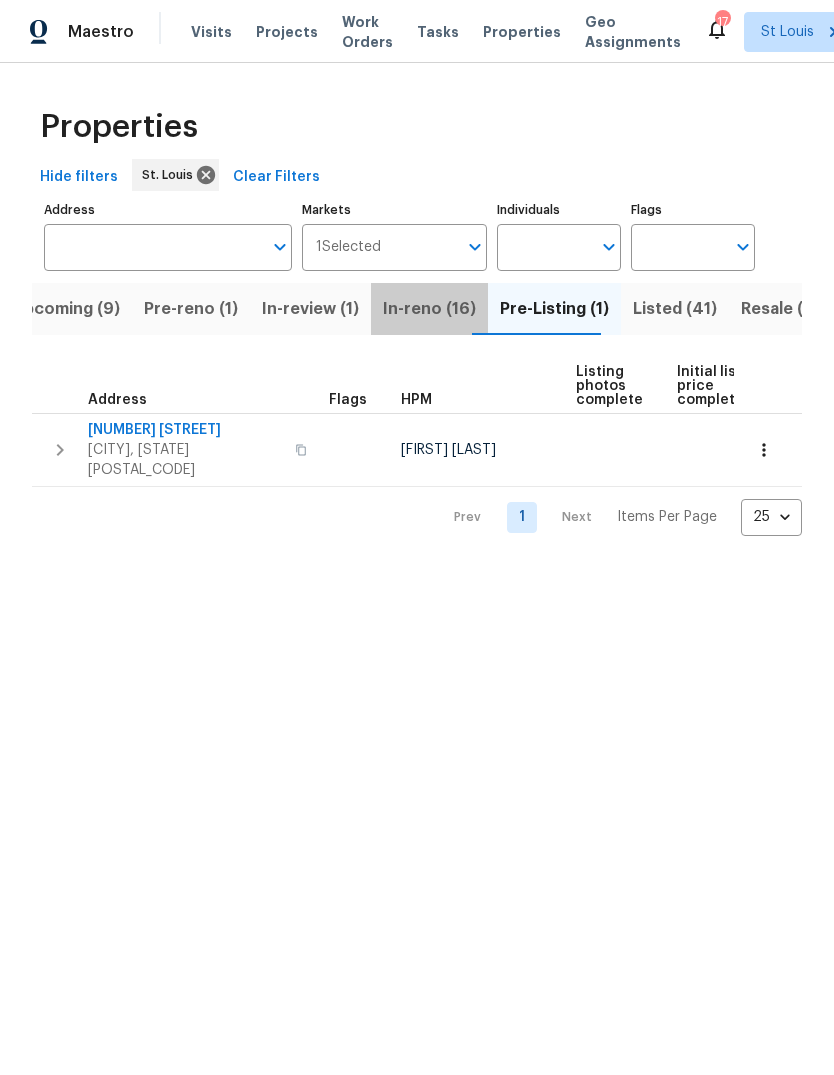 click on "In-reno (16)" at bounding box center [429, 309] 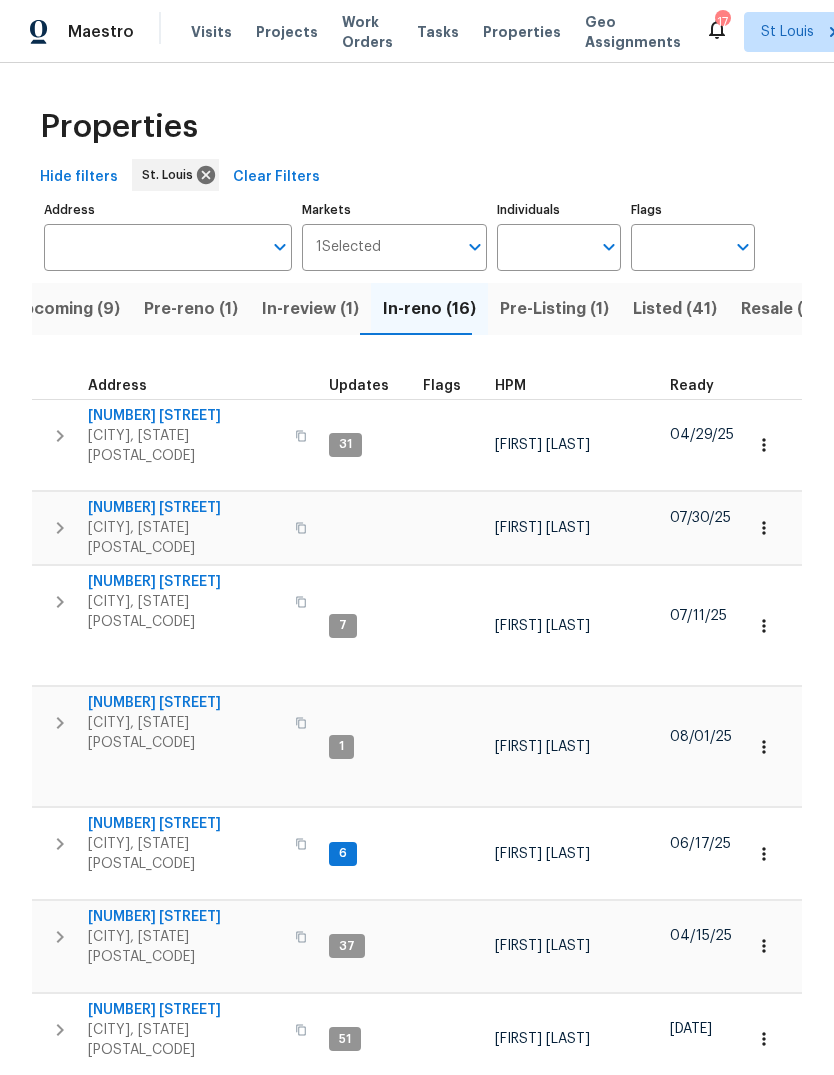 click on "HPM" at bounding box center (510, 386) 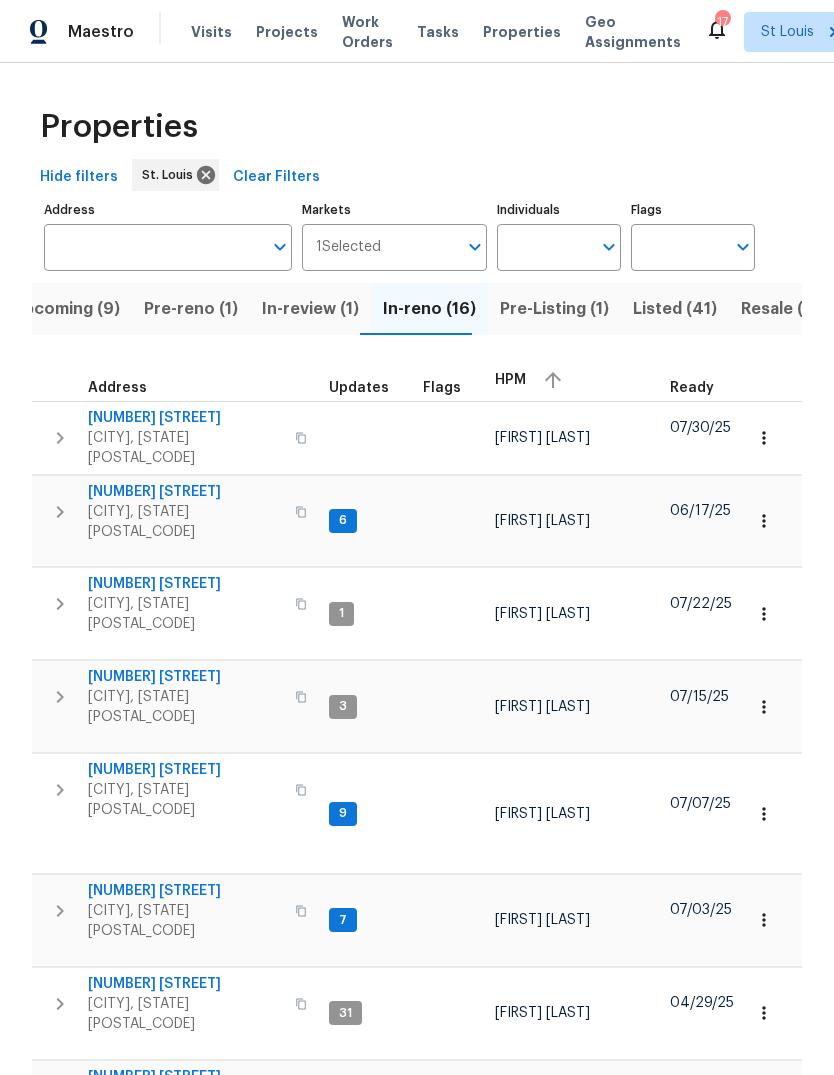 click on "HPM" at bounding box center (574, 380) 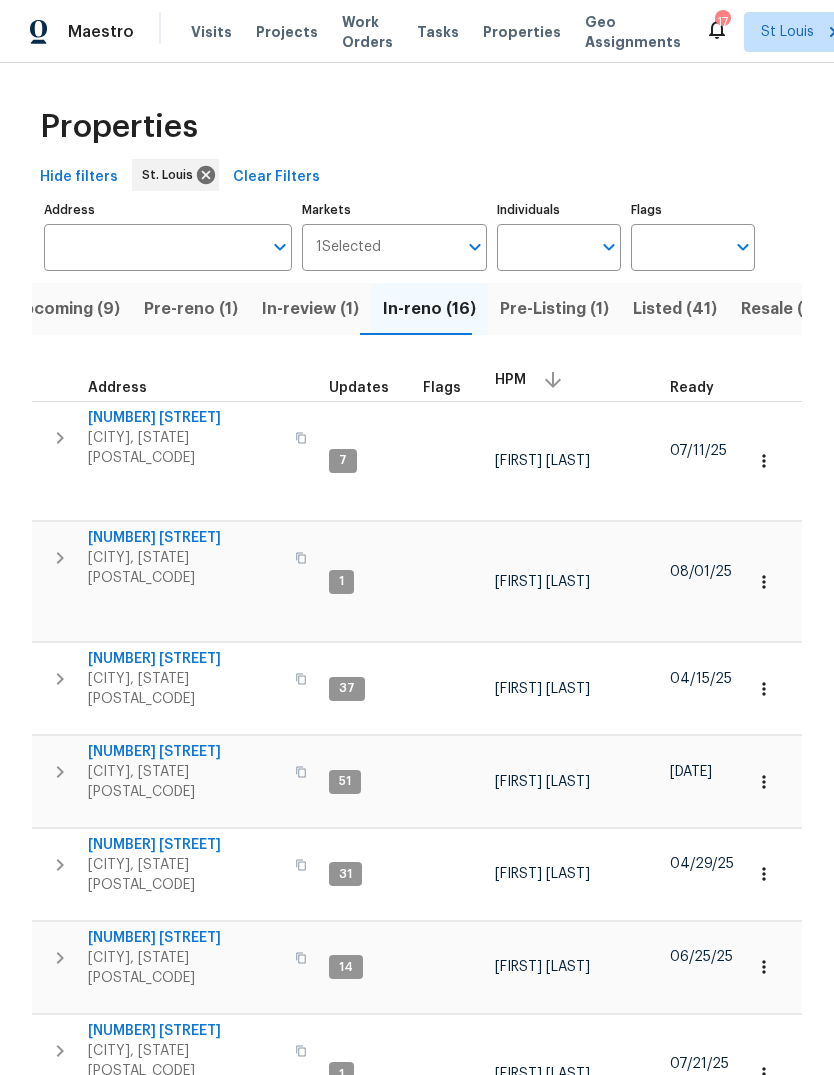 click on "2381 Gross Point Ln" at bounding box center (185, 659) 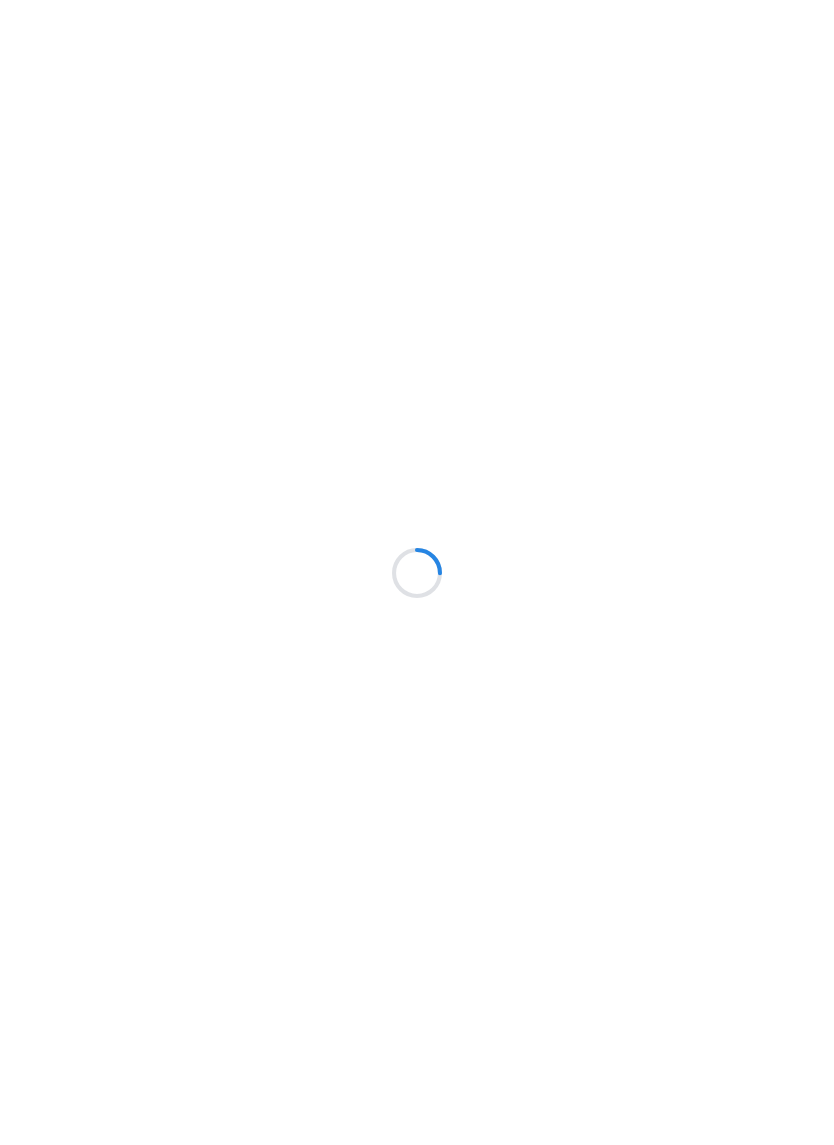 scroll, scrollTop: 0, scrollLeft: 0, axis: both 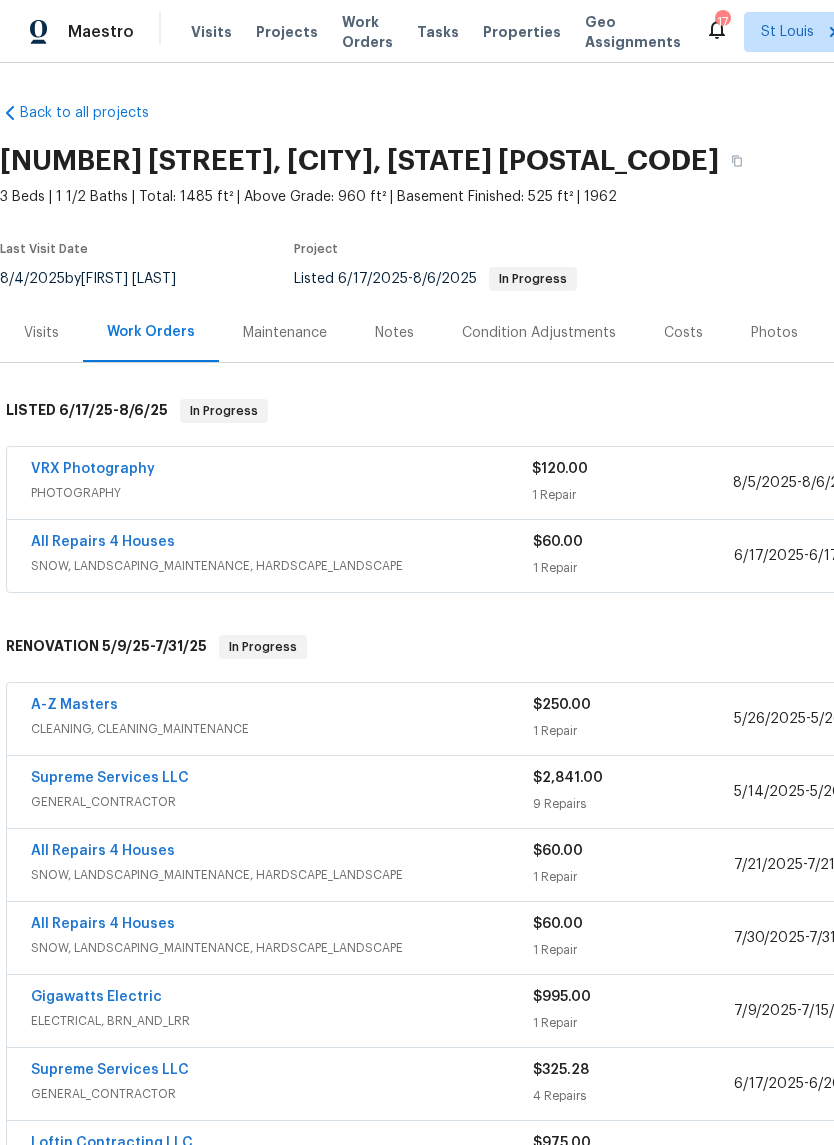 click on "Photos" at bounding box center [774, 332] 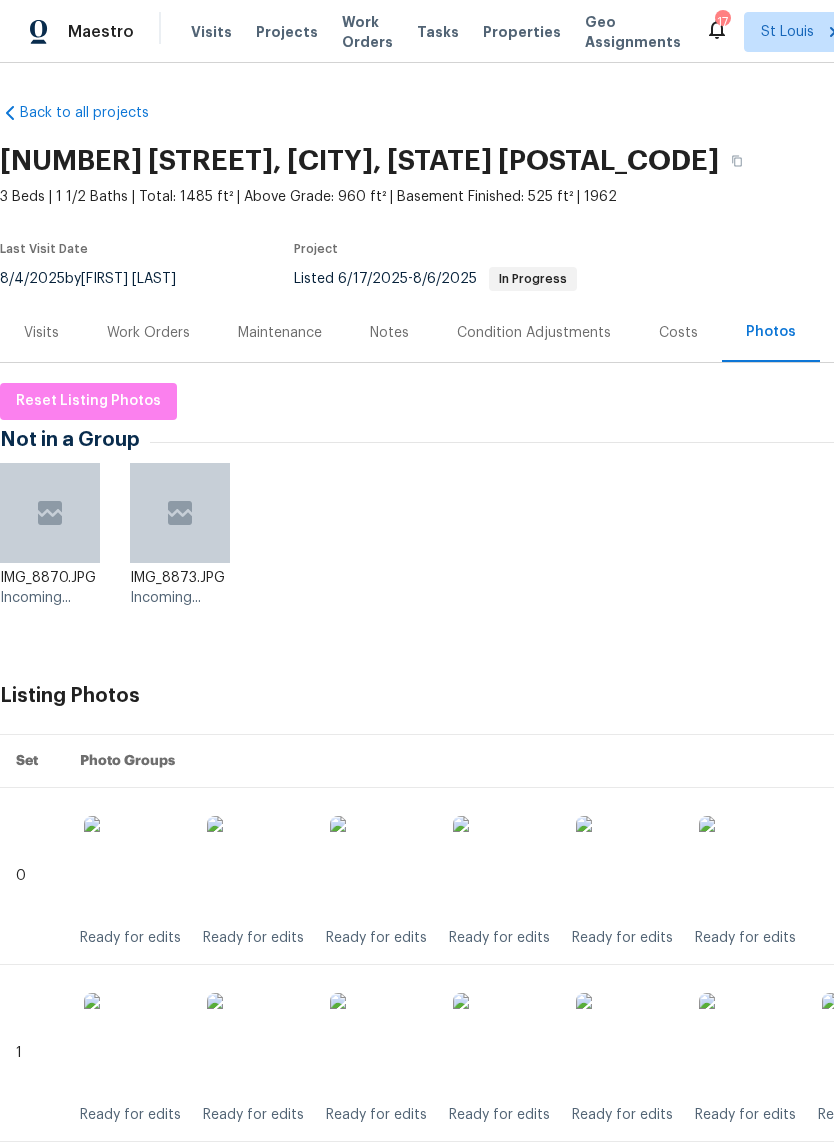 click on "Costs" at bounding box center [678, 332] 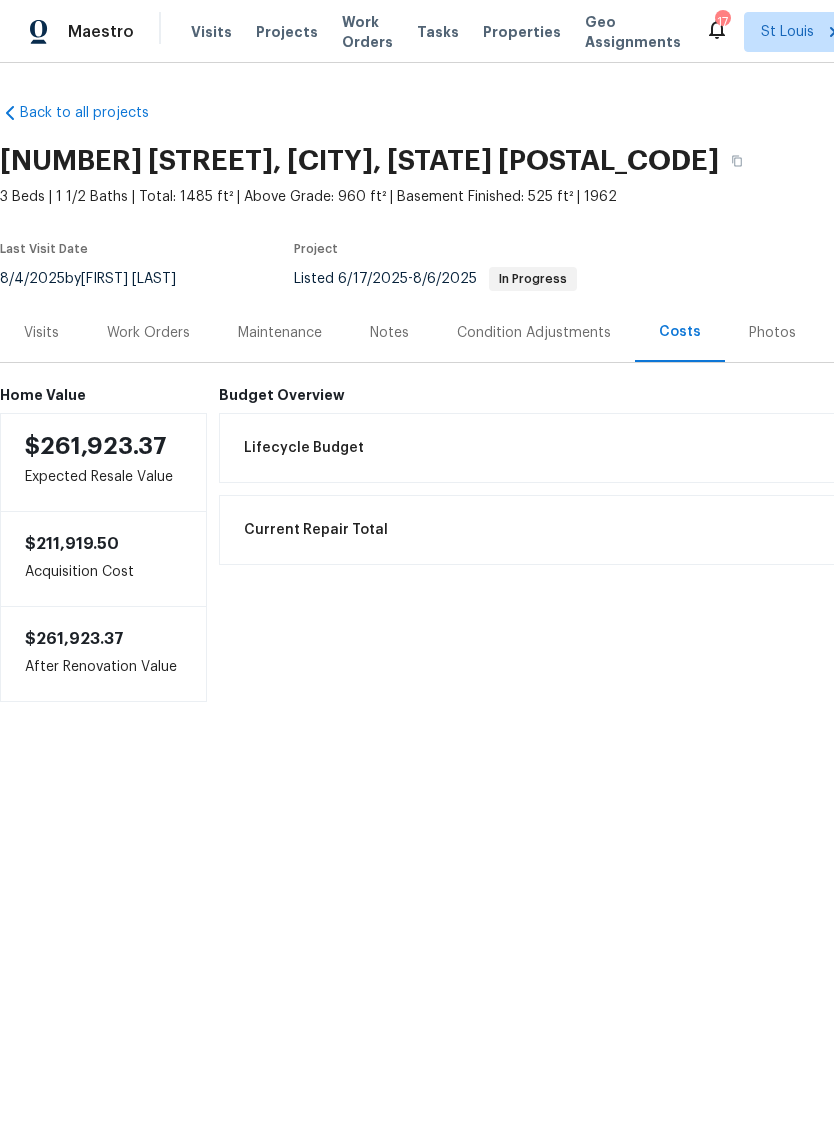 scroll, scrollTop: 0, scrollLeft: 0, axis: both 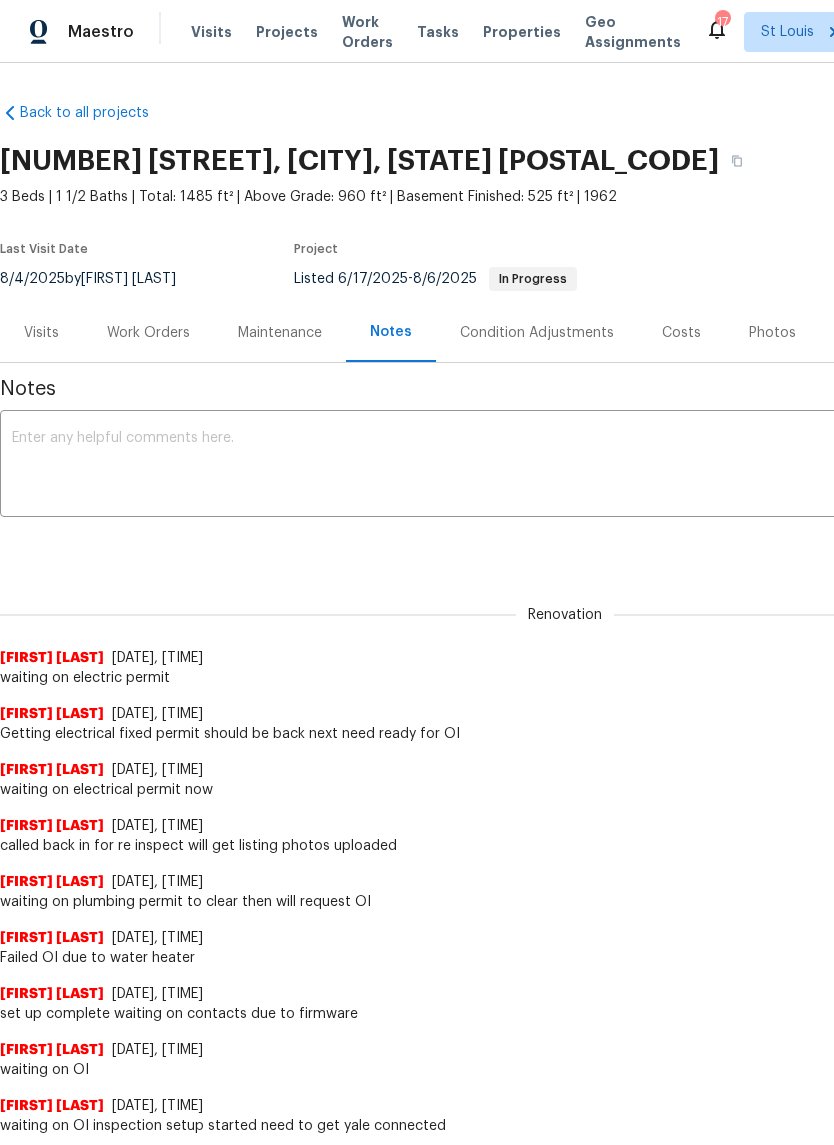 click on "Work Orders" at bounding box center (148, 332) 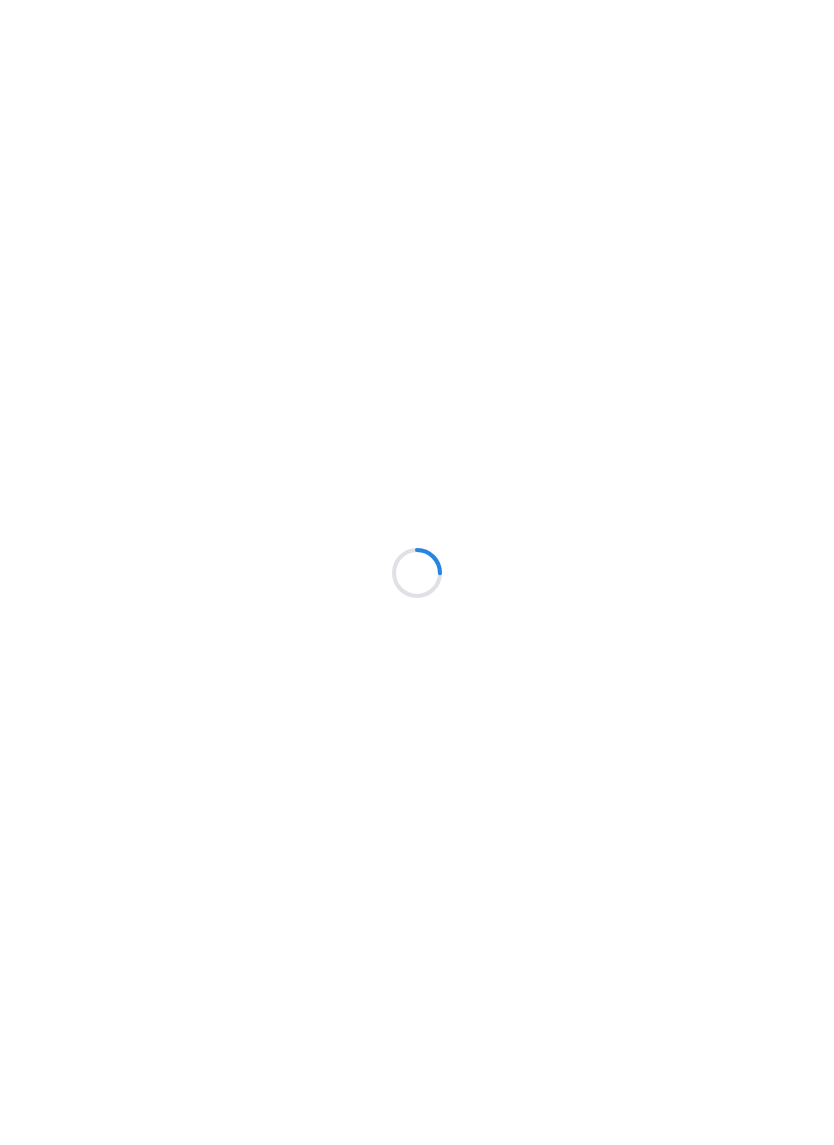 scroll, scrollTop: 0, scrollLeft: 0, axis: both 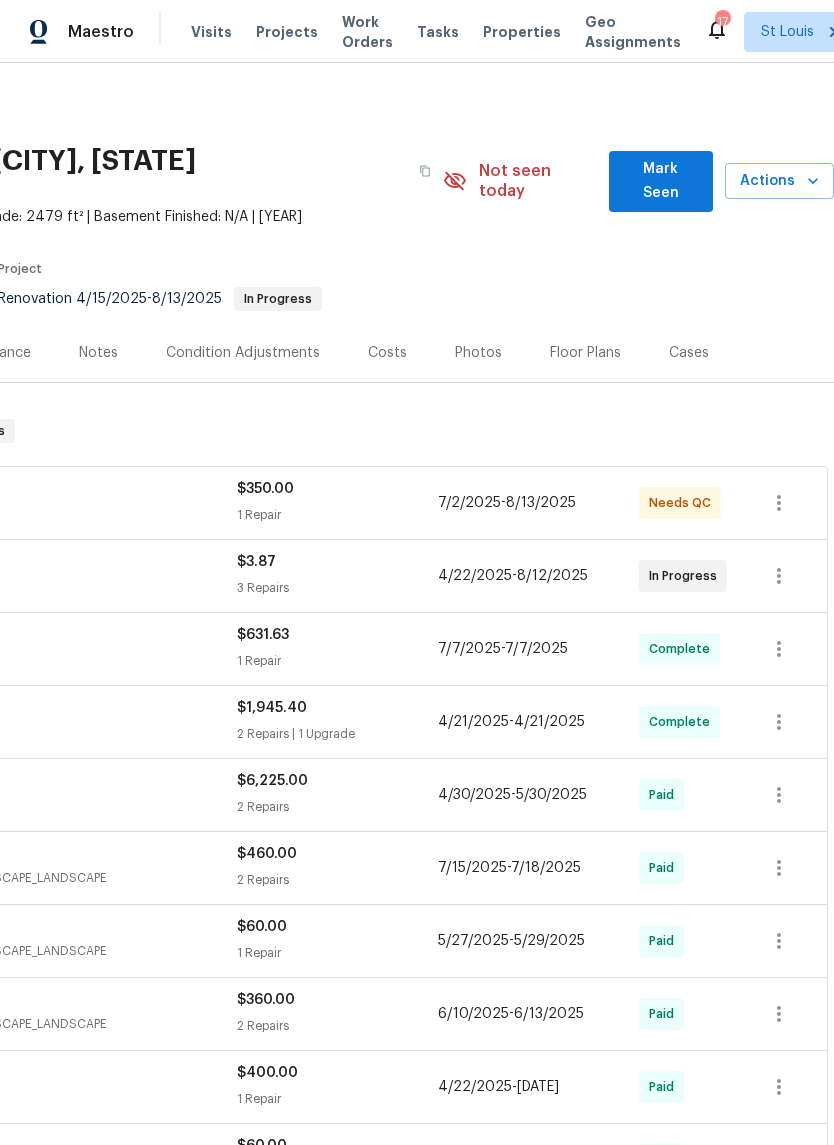 click on "Mark Seen" at bounding box center (661, 181) 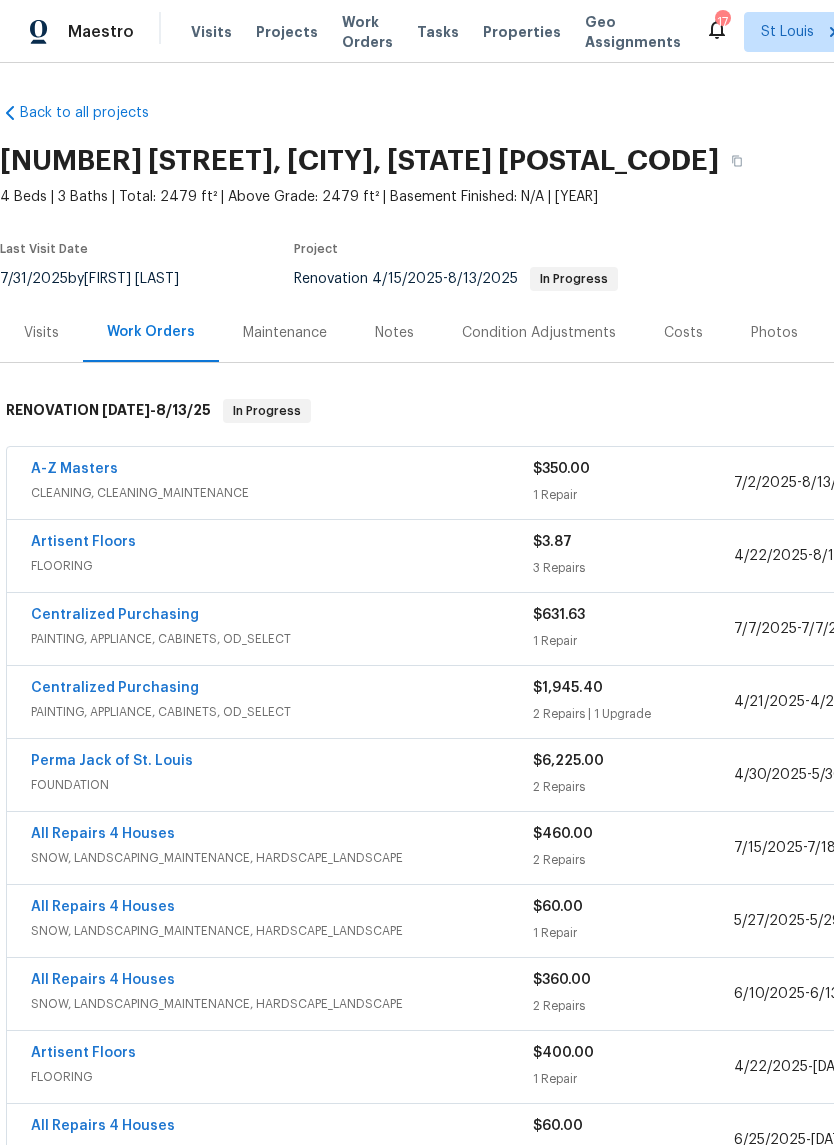 scroll, scrollTop: 0, scrollLeft: 0, axis: both 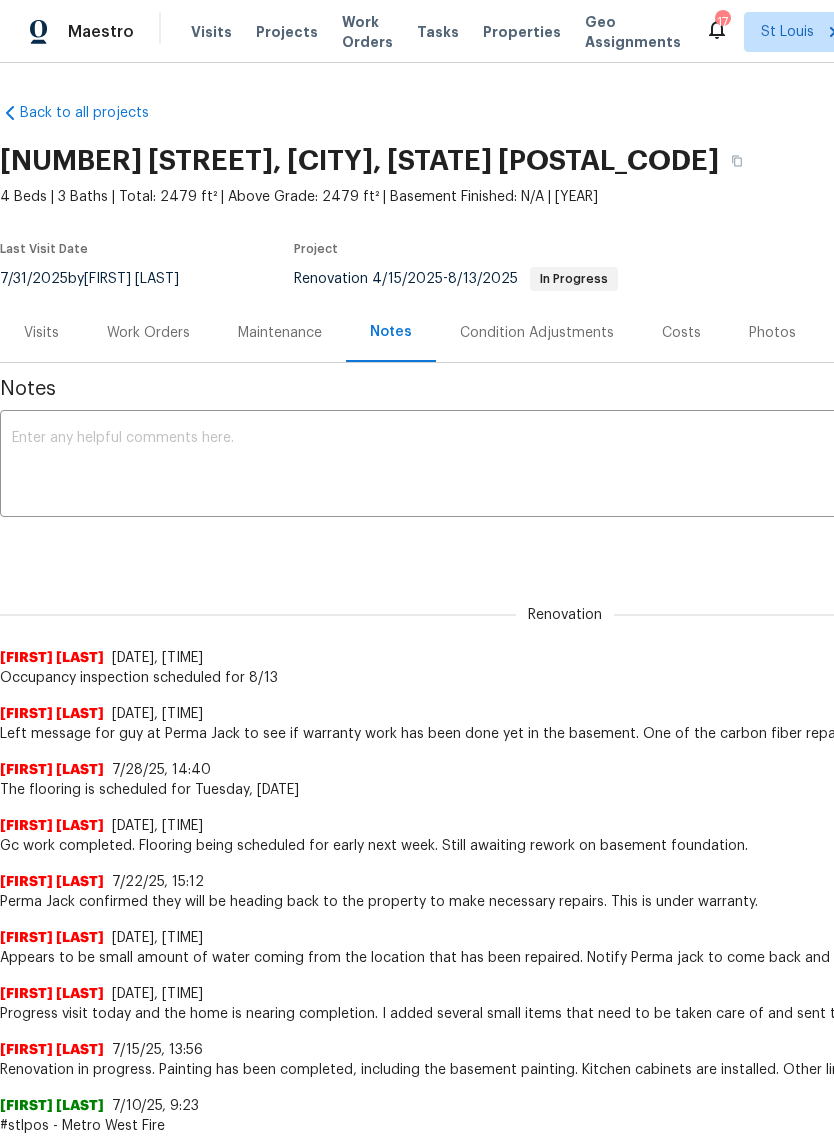 click on "Work Orders" at bounding box center [148, 333] 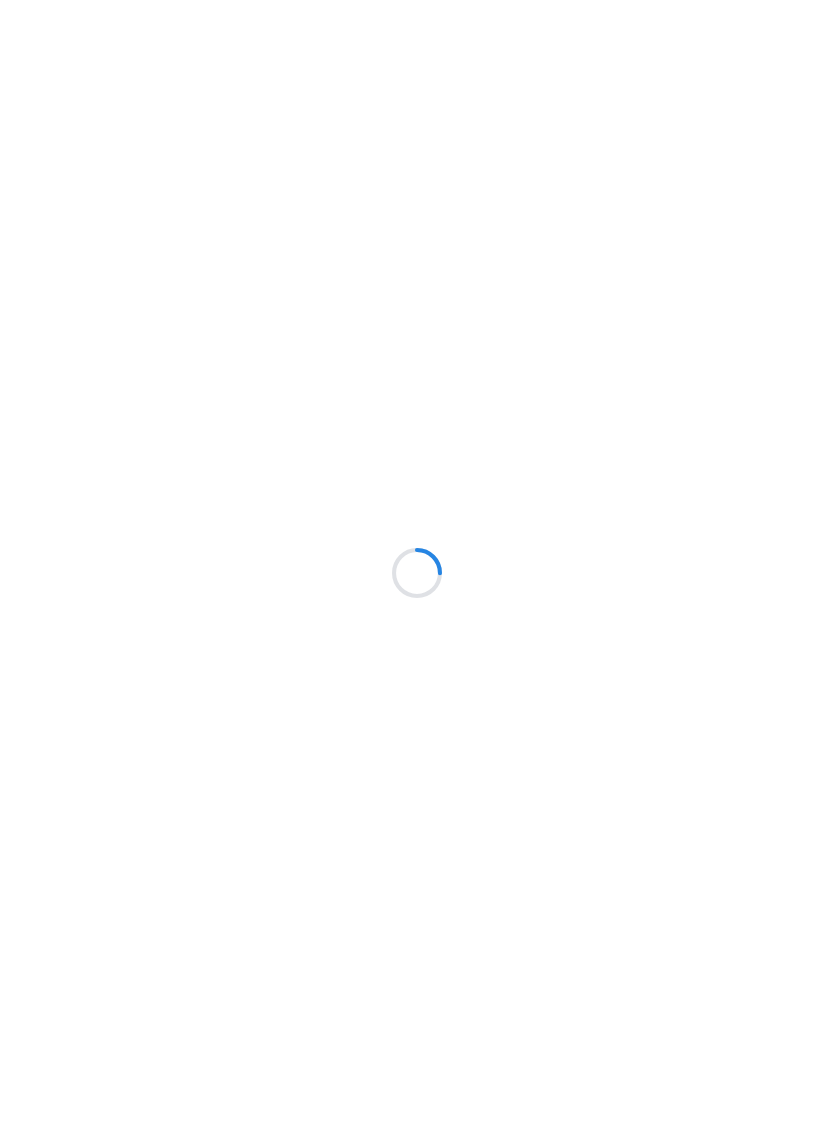 scroll, scrollTop: 0, scrollLeft: 0, axis: both 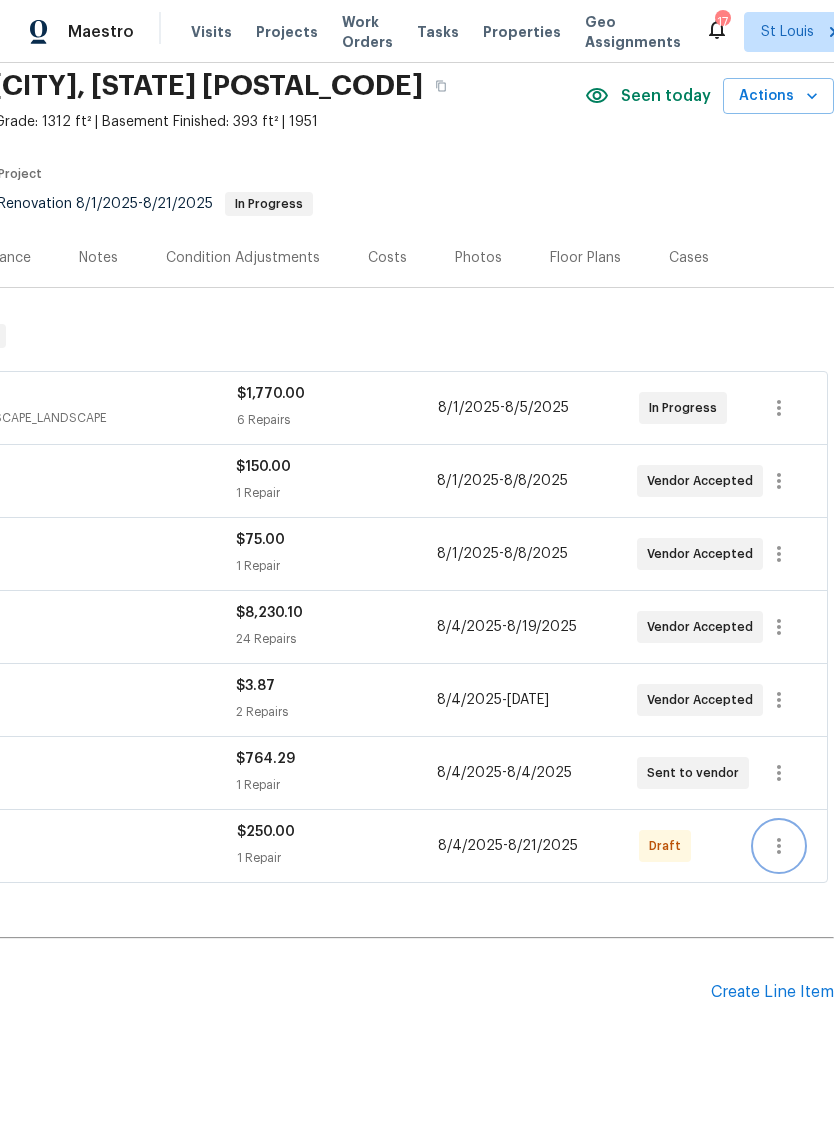 click 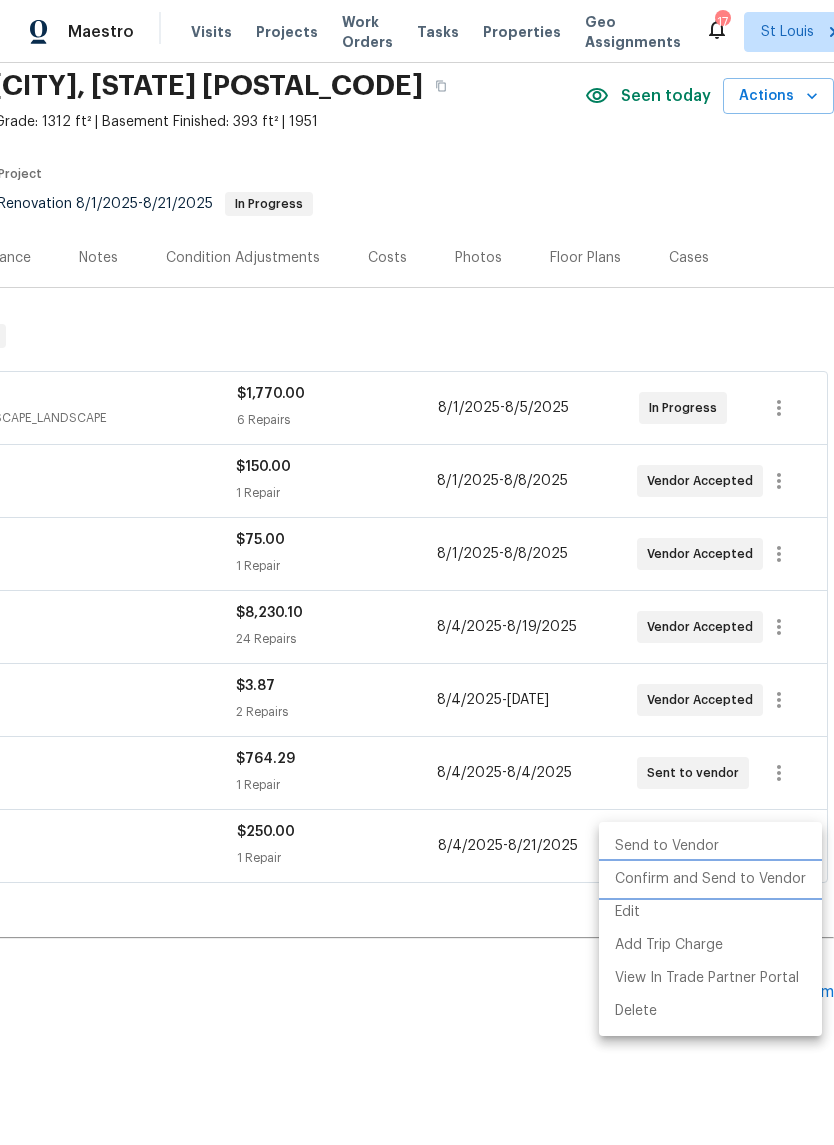 click on "Confirm and Send to Vendor" at bounding box center (710, 879) 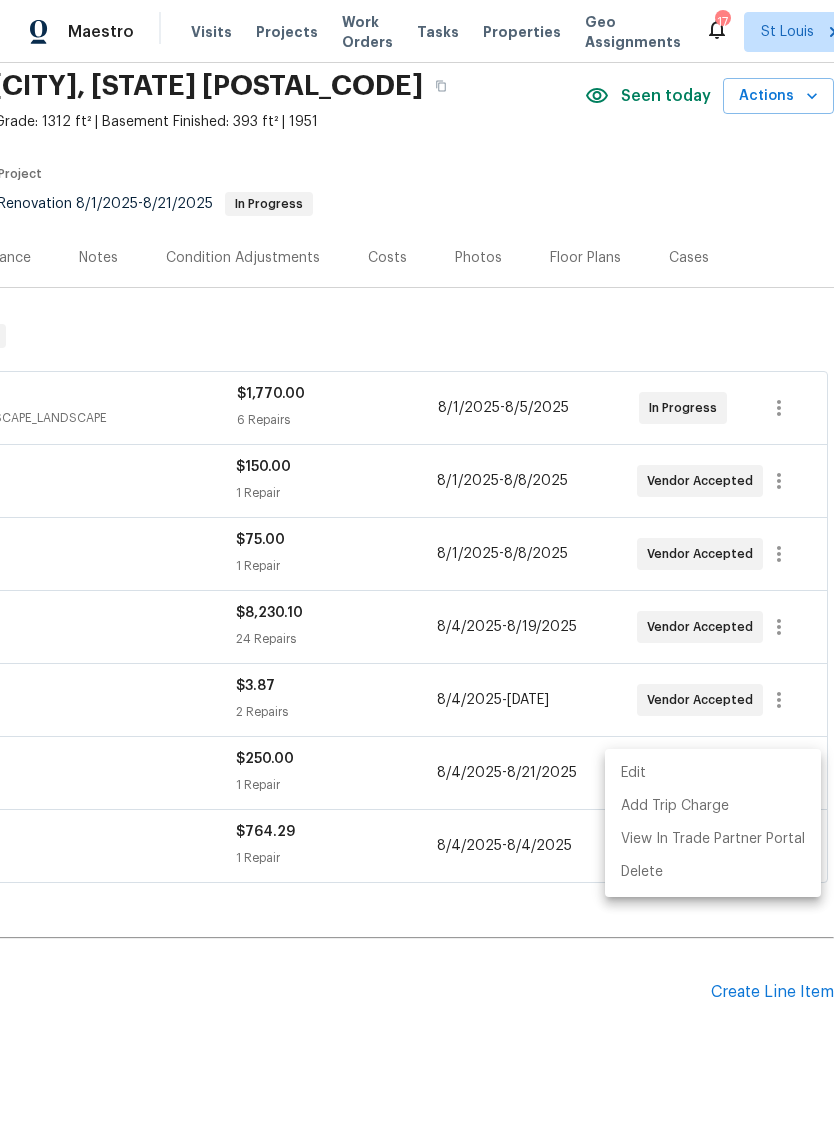 click at bounding box center (417, 572) 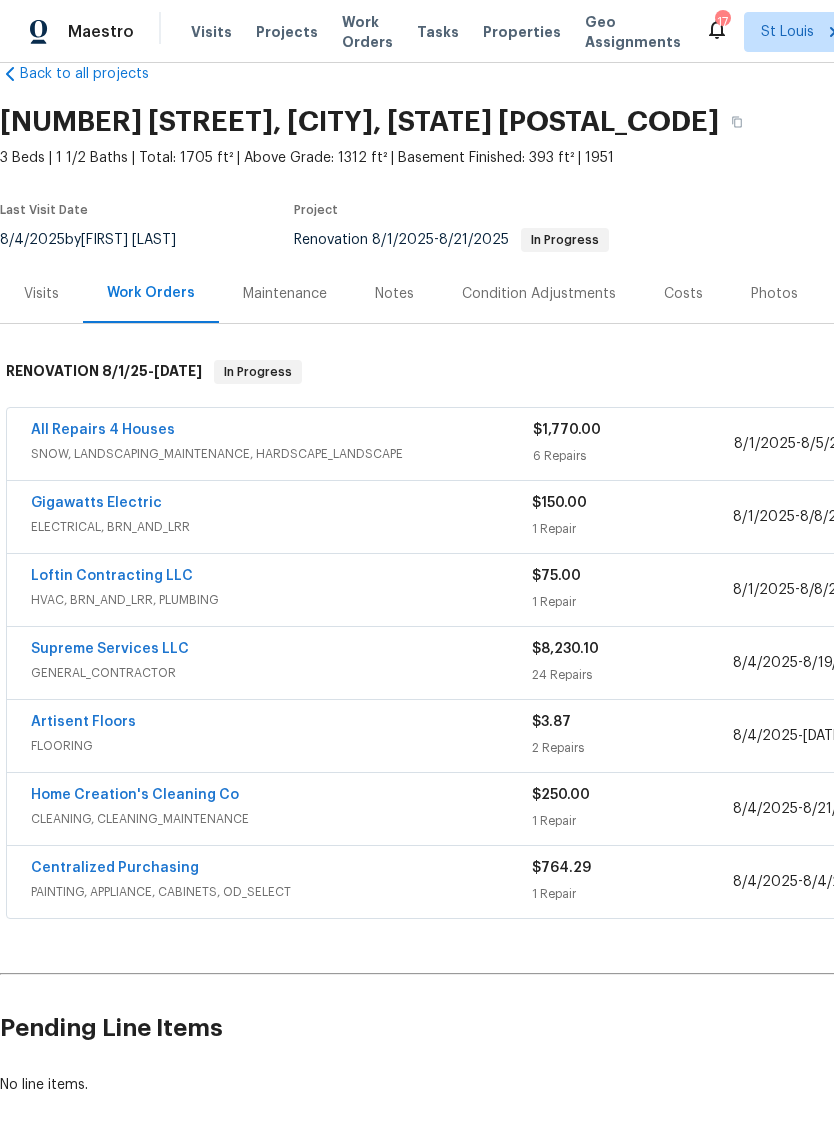 scroll, scrollTop: 38, scrollLeft: 0, axis: vertical 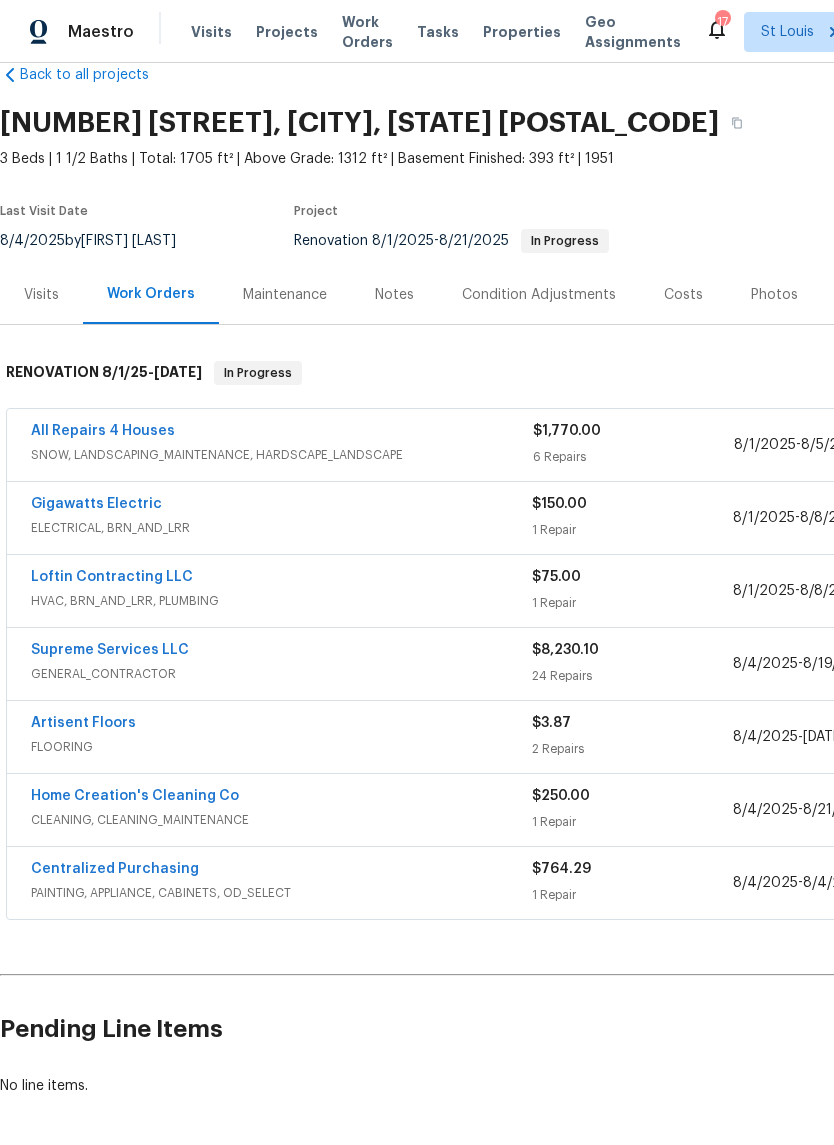 click on "Gigawatts Electric" at bounding box center (96, 504) 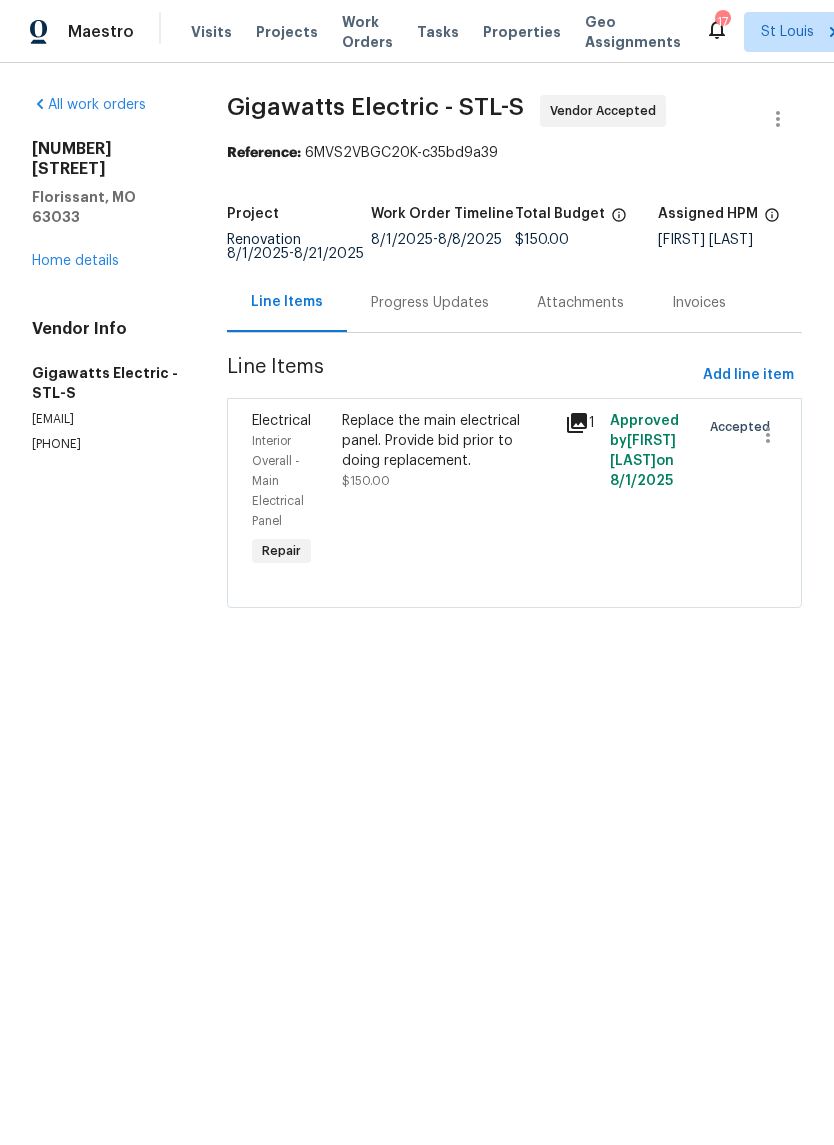 click 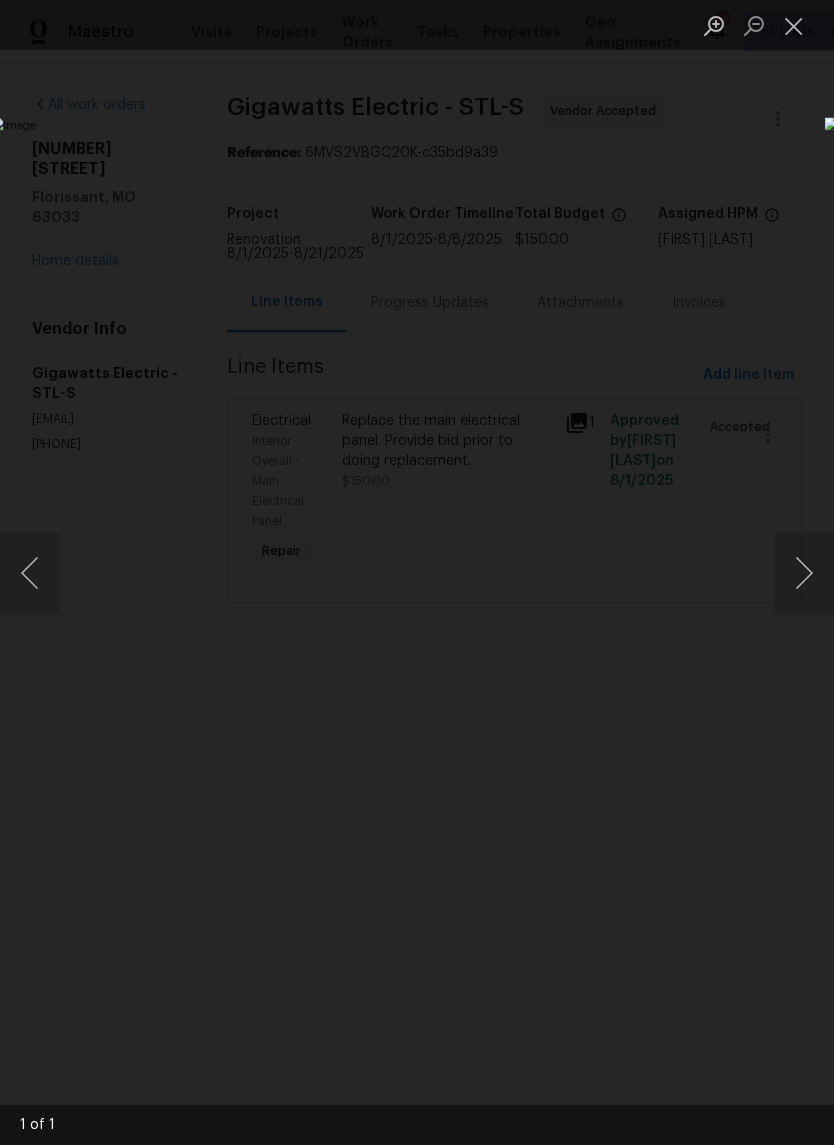 click at bounding box center (794, 25) 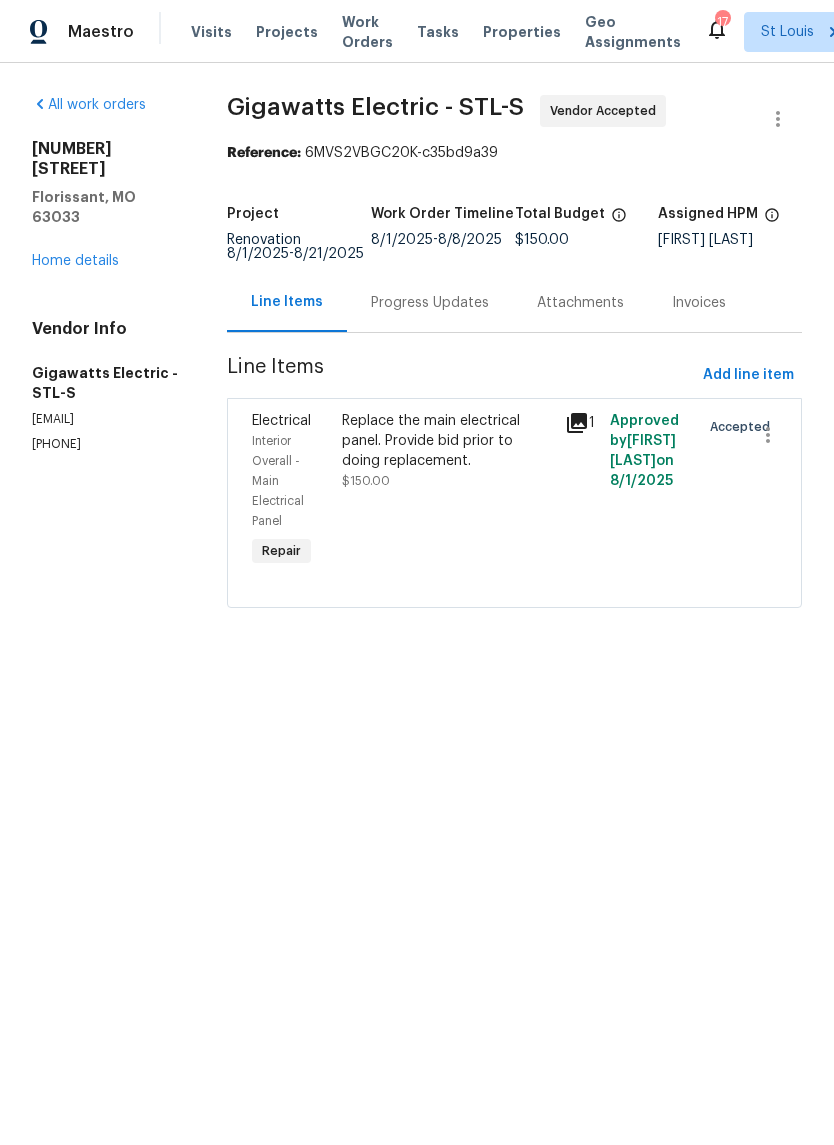 click on "Home details" at bounding box center [75, 261] 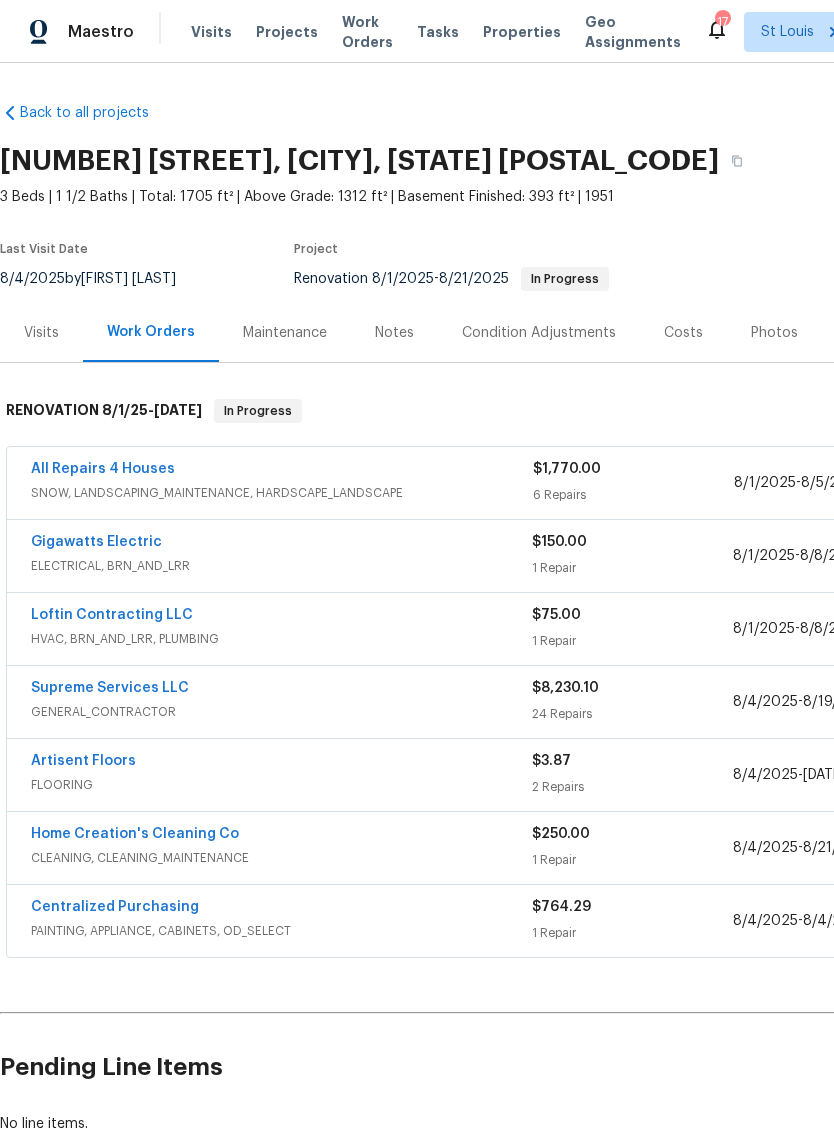 click on "Notes" at bounding box center (394, 332) 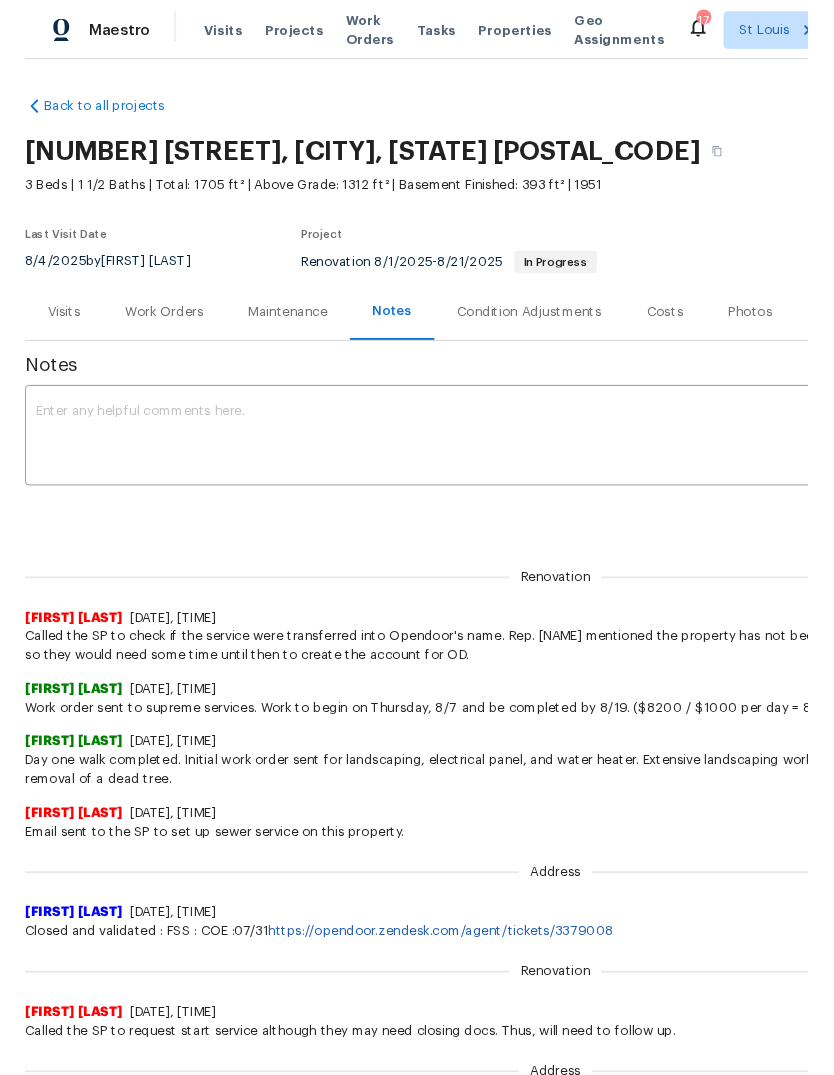 scroll, scrollTop: 0, scrollLeft: 0, axis: both 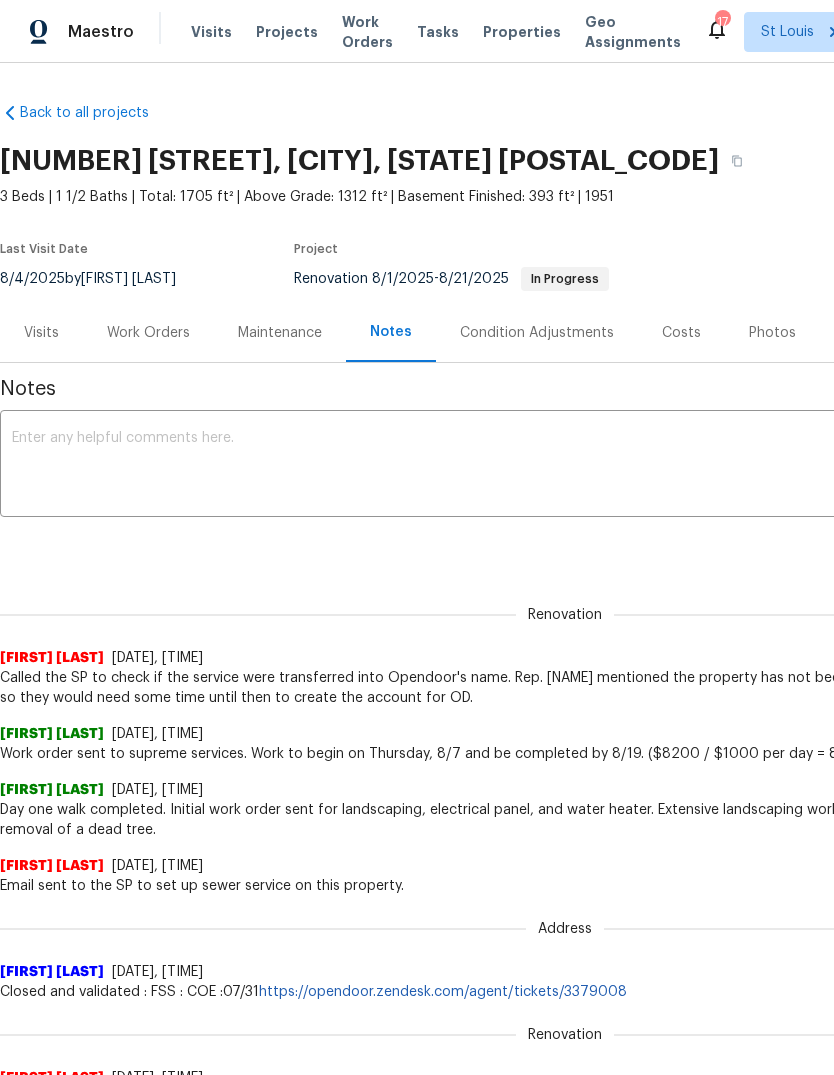 click on "Projects" at bounding box center [287, 32] 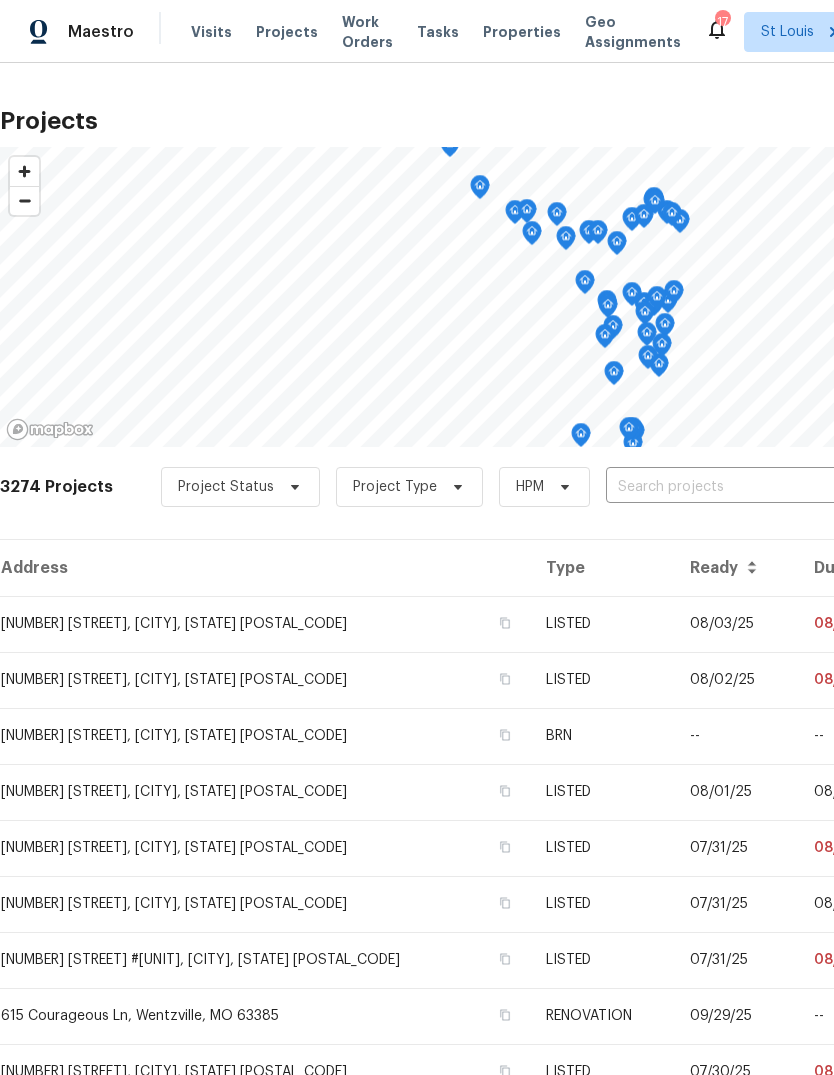 click at bounding box center (720, 487) 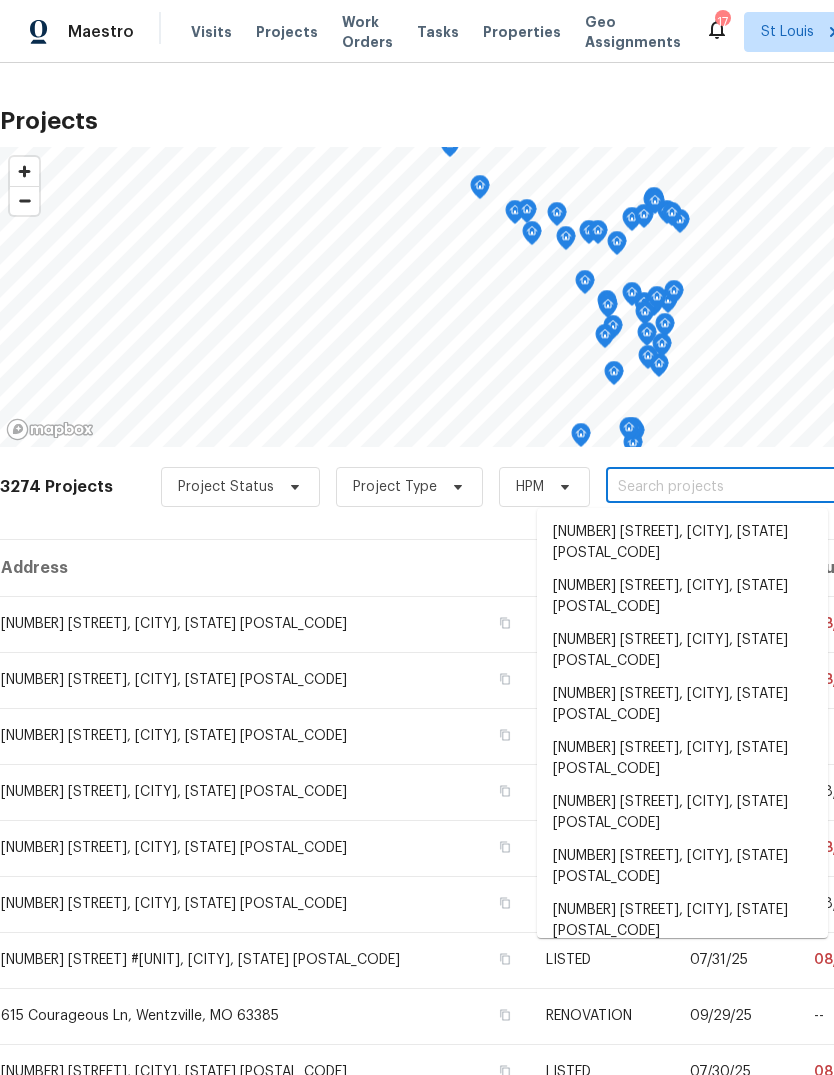 click at bounding box center (720, 487) 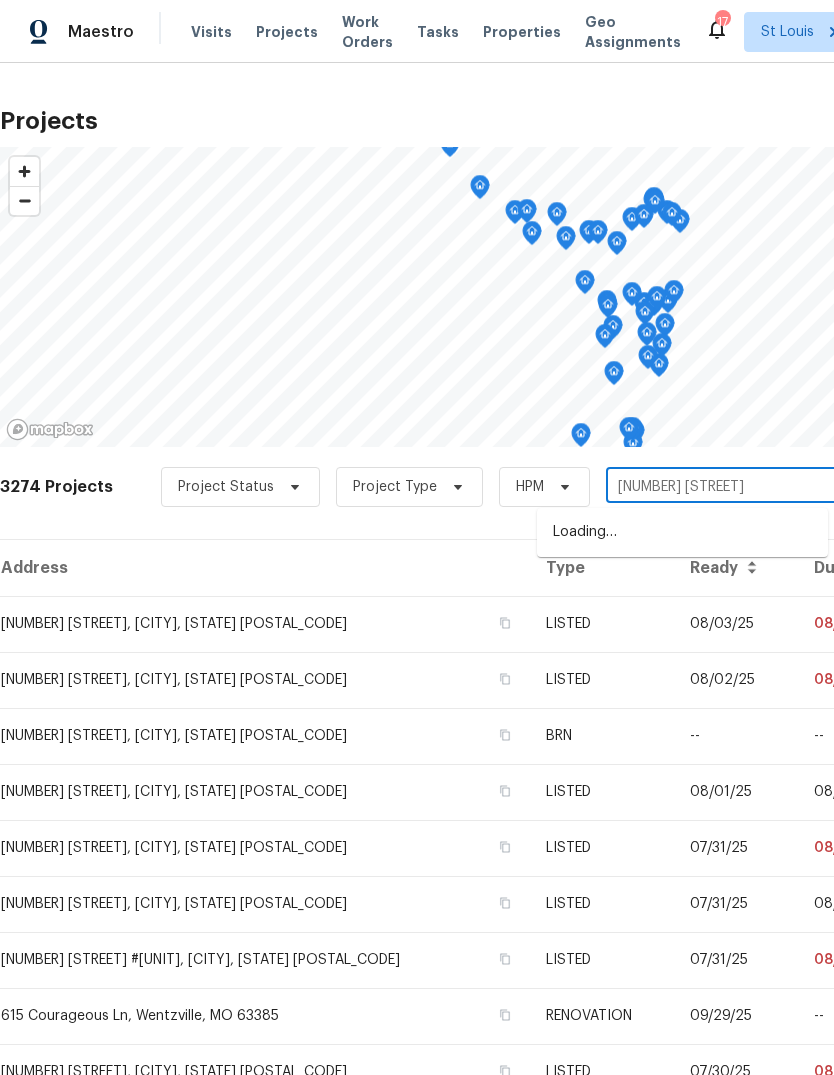 type on "[NUMBER] [STREET]" 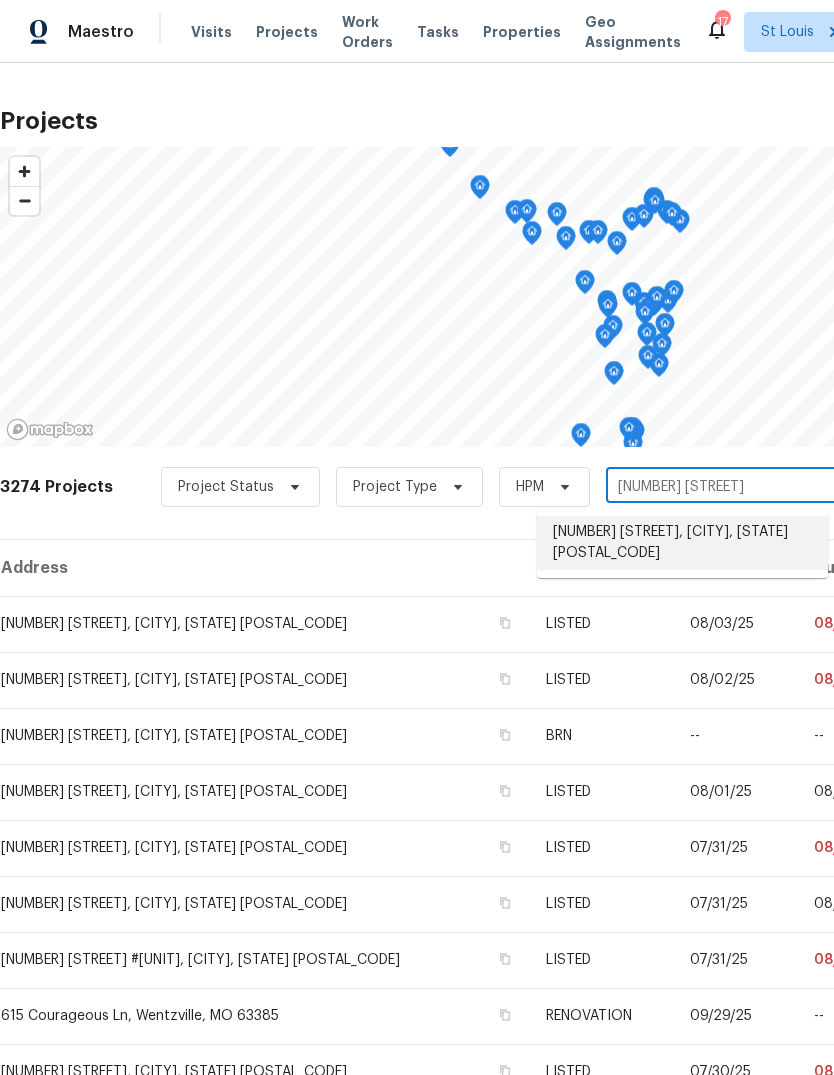 click on "[NUMBER] [STREET], [CITY], [STATE] [POSTAL_CODE]" at bounding box center (682, 543) 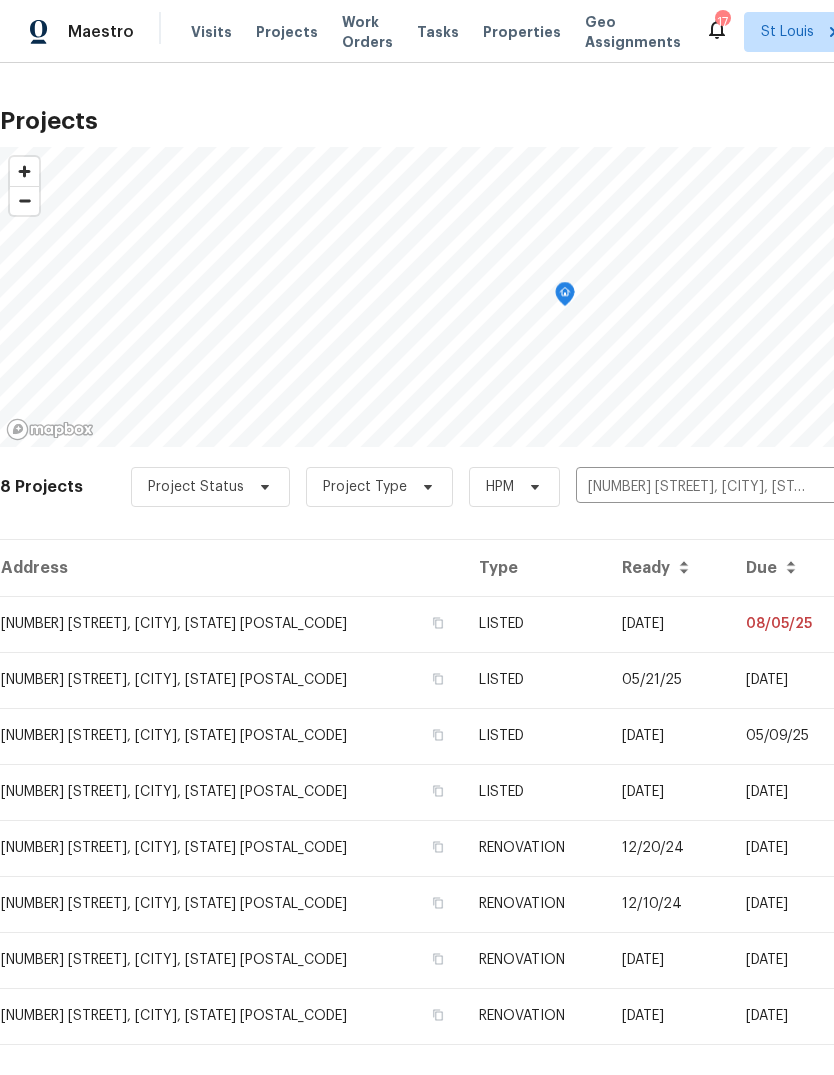 click on "[DATE]" at bounding box center (668, 624) 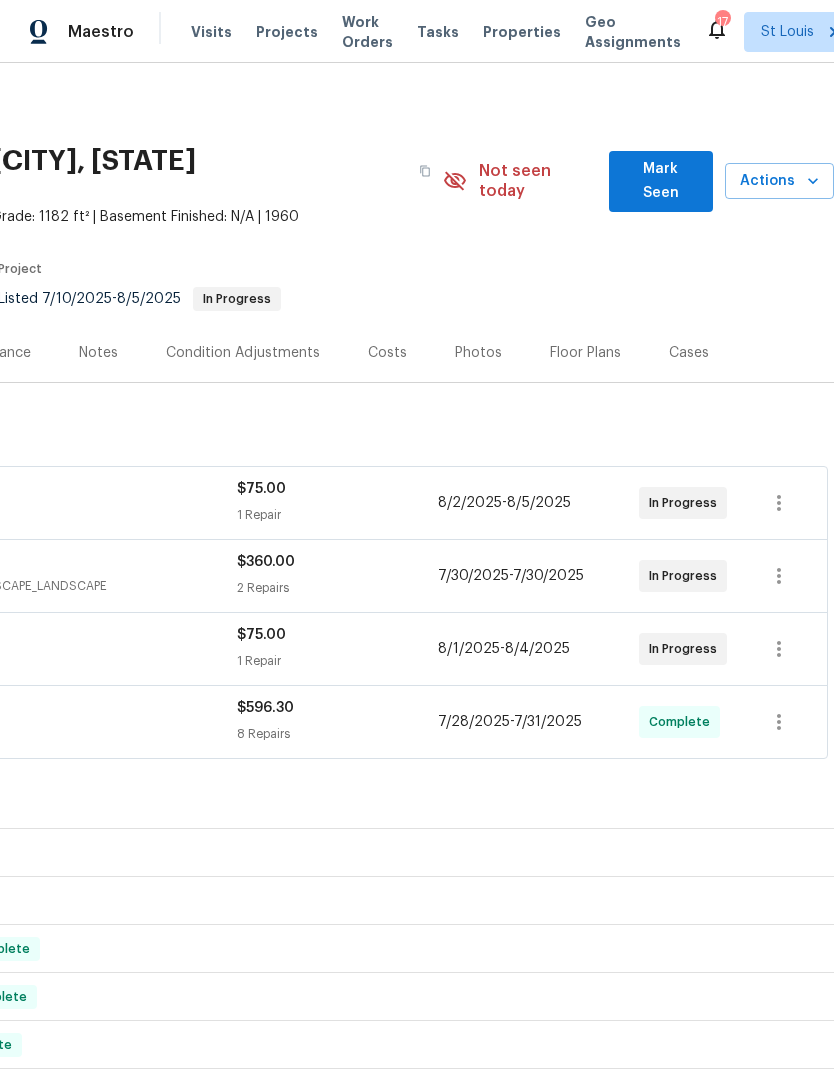 scroll, scrollTop: 0, scrollLeft: 296, axis: horizontal 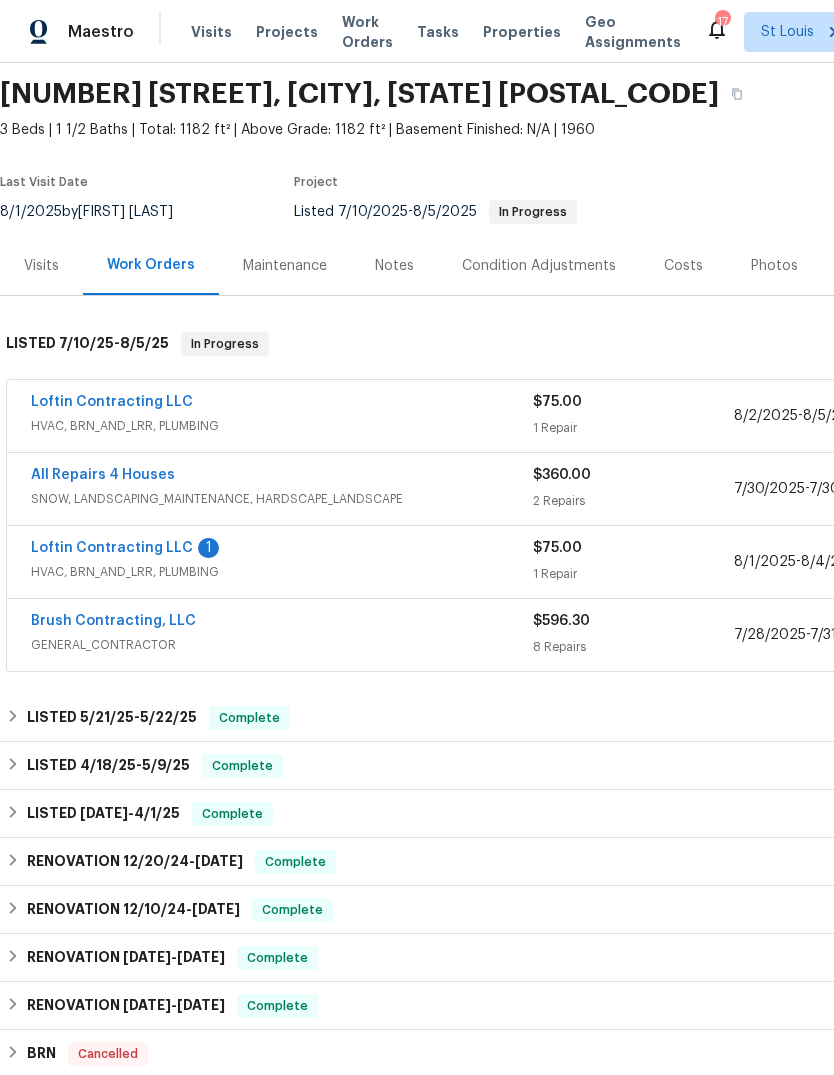 click on "Loftin Contracting LLC" at bounding box center [112, 548] 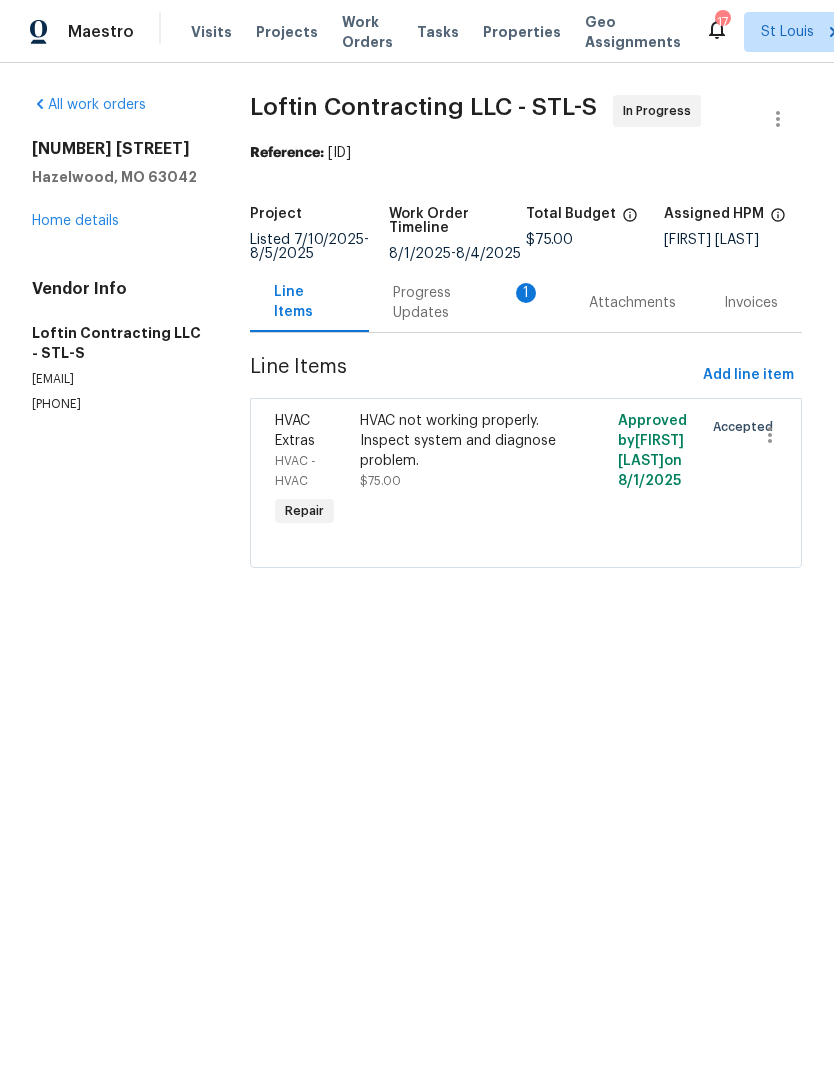 click on "Progress Updates 1" at bounding box center (467, 302) 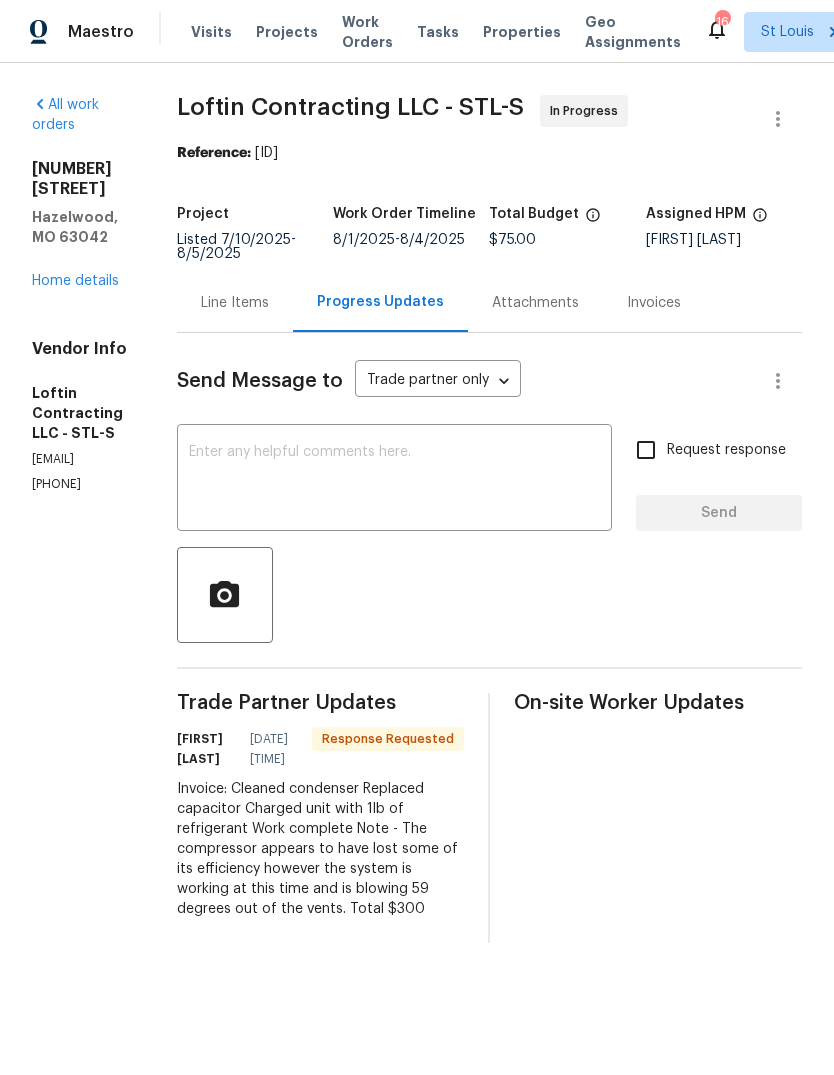 click at bounding box center (394, 480) 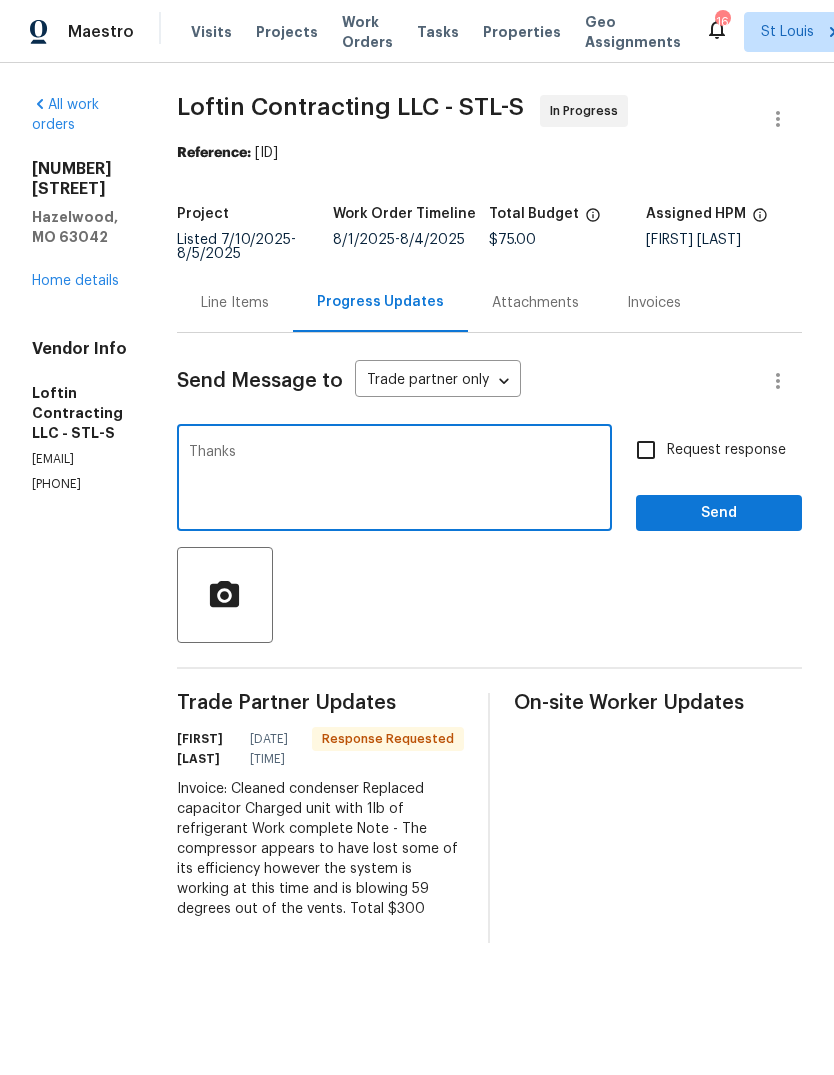 type on "Thanks" 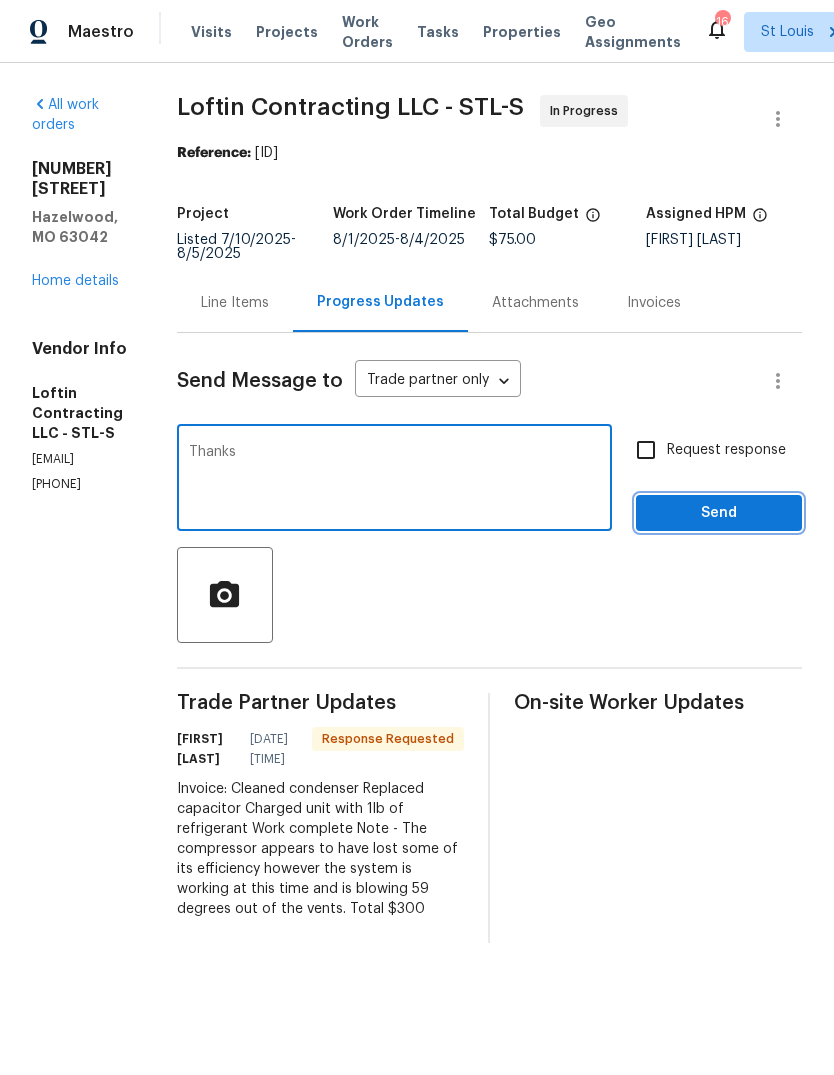 click on "Send" at bounding box center (719, 513) 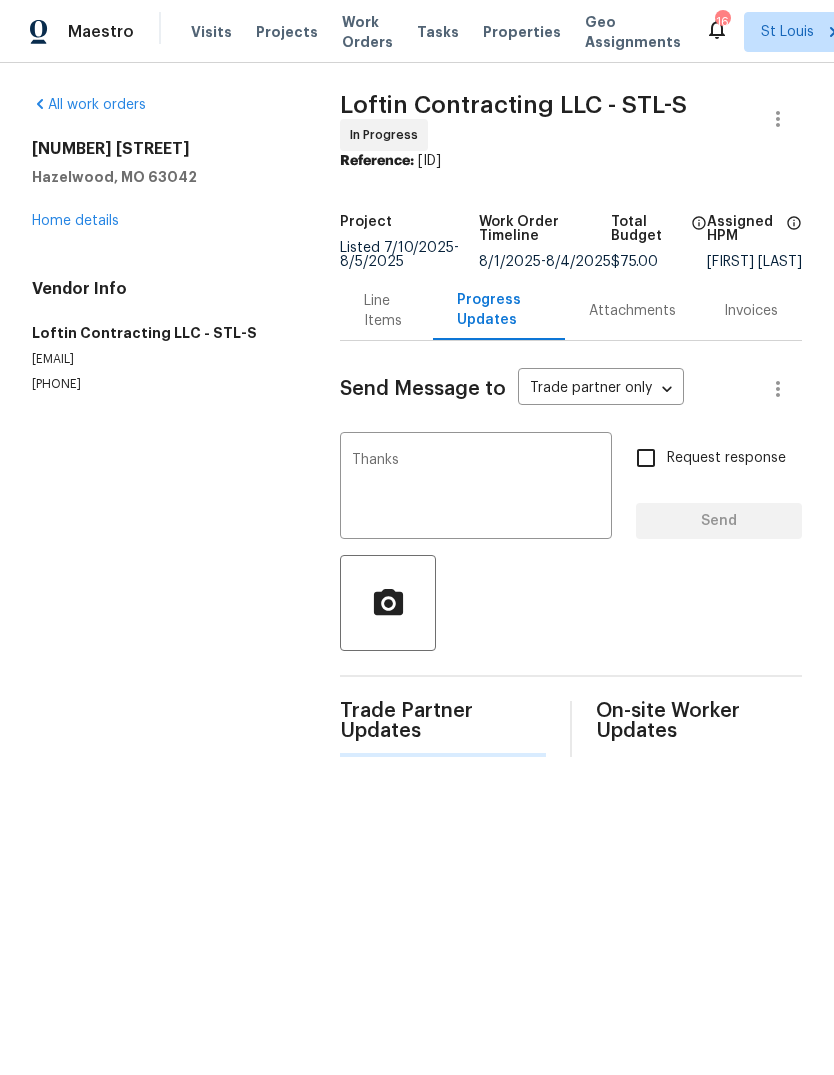type 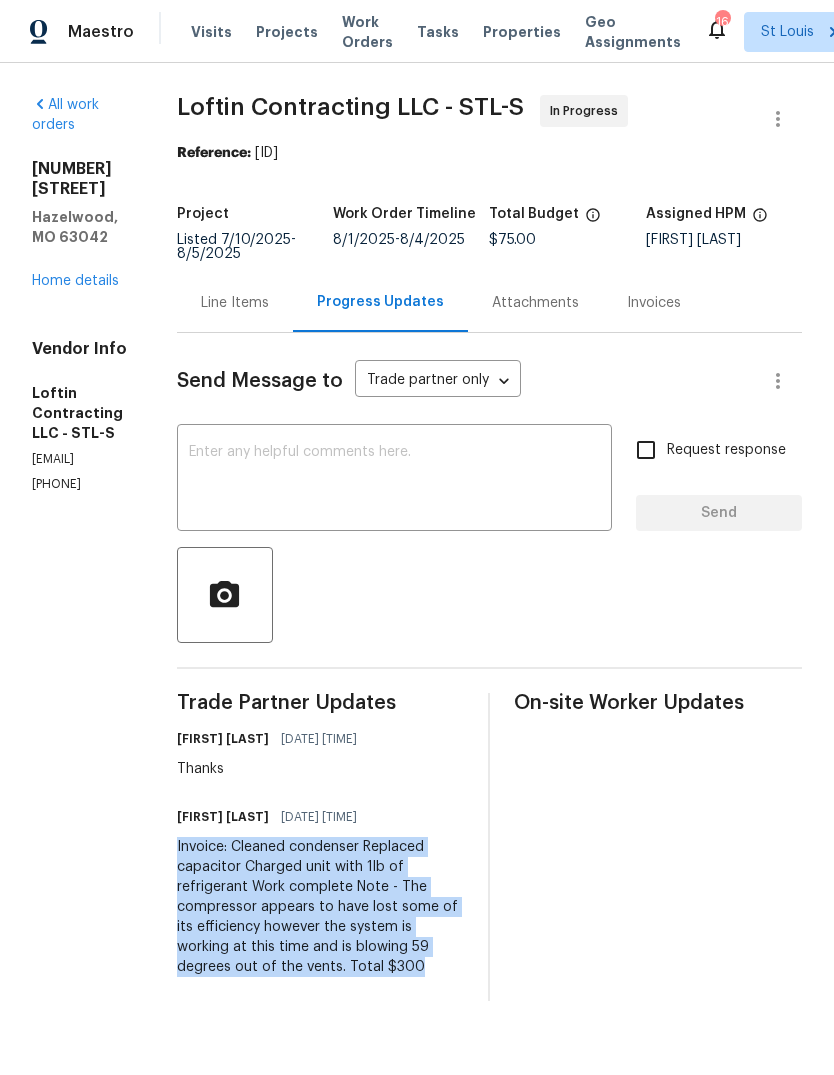 click on "Line Items" at bounding box center (235, 303) 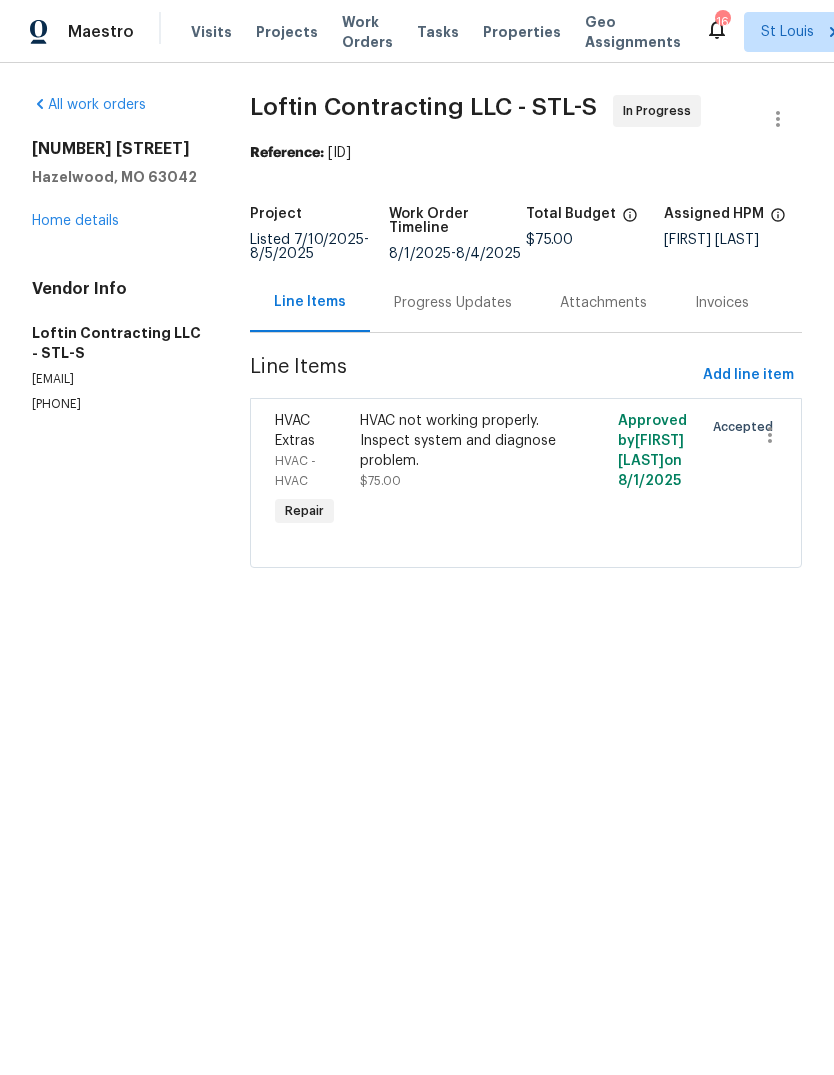 click on "HVAC not working properly. Inspect system and diagnose problem." at bounding box center [461, 441] 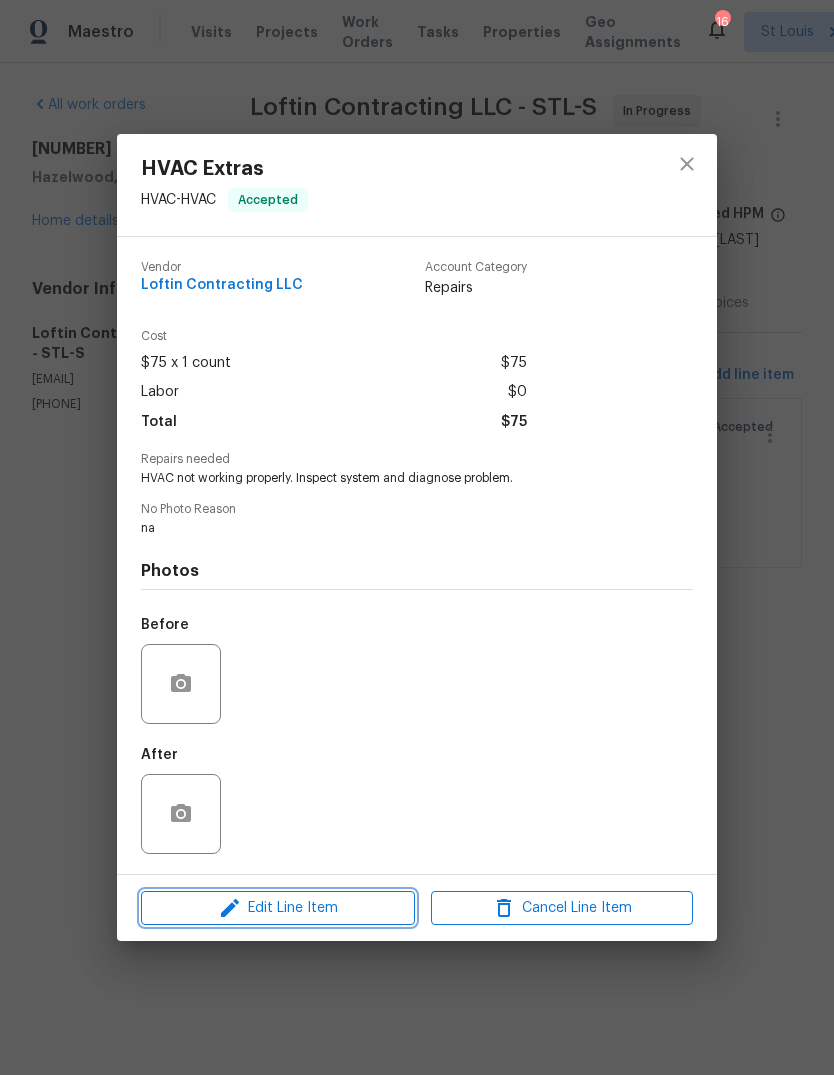 click on "Edit Line Item" at bounding box center [278, 908] 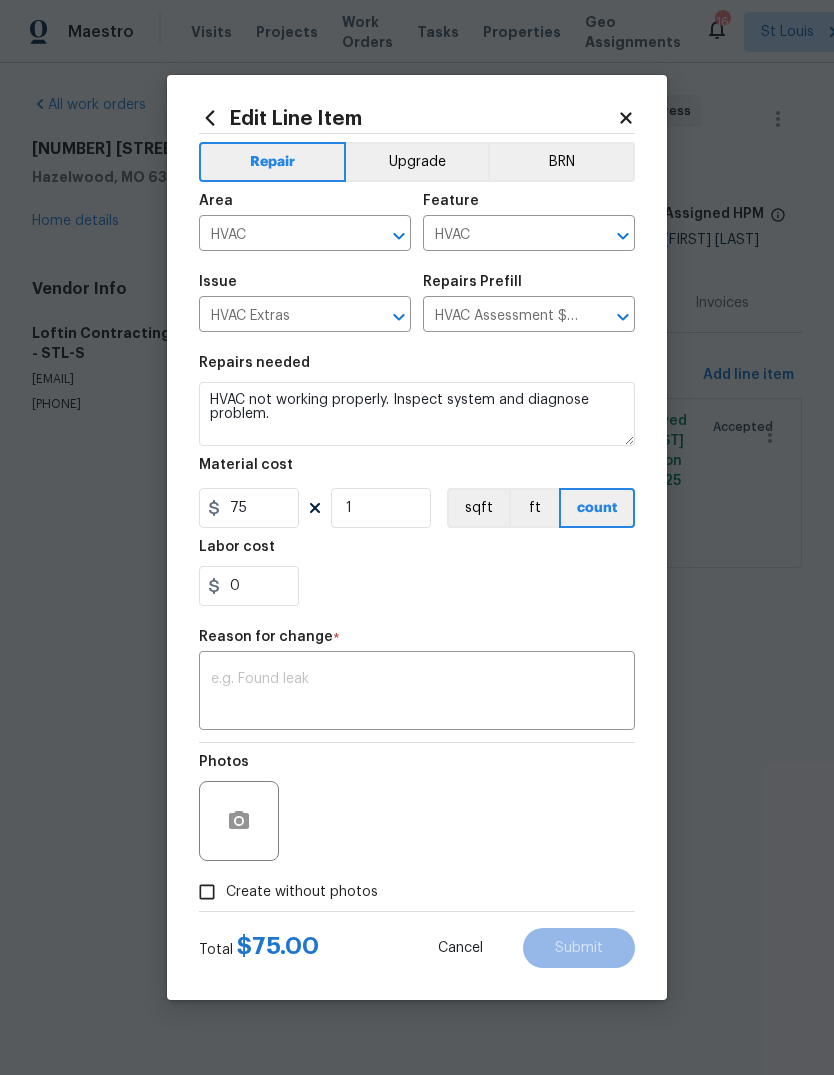 click at bounding box center [417, 693] 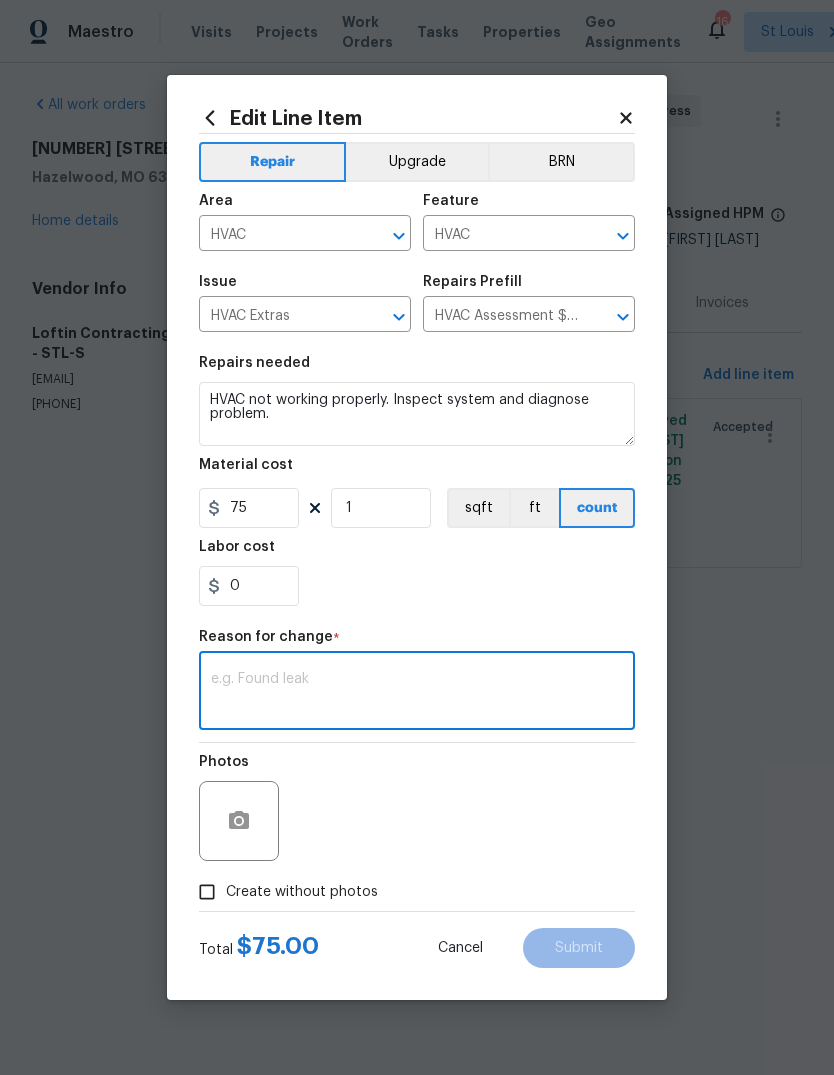click on "Maestro Visits Projects Work Orders Tasks Properties Geo Assignments 16 St Louis Michael Gruener All work orders 817 Lightwood Dr Hazelwood, MO 63042 Home details Vendor Info Loftin Contracting LLC - STL-S jon@loftincontracting.com (314) 393-9195 Loftin Contracting LLC - STL-S In Progress Reference: 5VZX6VK8W6SVN-250691353 Project Listed 7/10/2025 - 8/5/2025 Work Order Timeline 8/1/2025 - 8/4/2025 Total Budget $75.00 Assigned HPM Michael Gruener Line Items Progress Updates Attachments Invoices Line Items Add line item HVAC Extras HVAC - HVAC Repair HVAC not working properly. Inspect system and diagnose problem. $75.00 Approved by Brad Baum on 8/1/2025 Accepted
Edit Line Item Repair Upgrade BRN Area HVAC Feature HVAC Issue HVAC Extras Repairs Prefill HVAC Assessment $75.00 Repairs needed HVAC not working properly. Inspect system and diagnose problem. Material cost 75 1 sqft ft count Labor cost 0 Reason for change * x Photos Create without photos Total $ 75.00 Cancel" at bounding box center (417, 312) 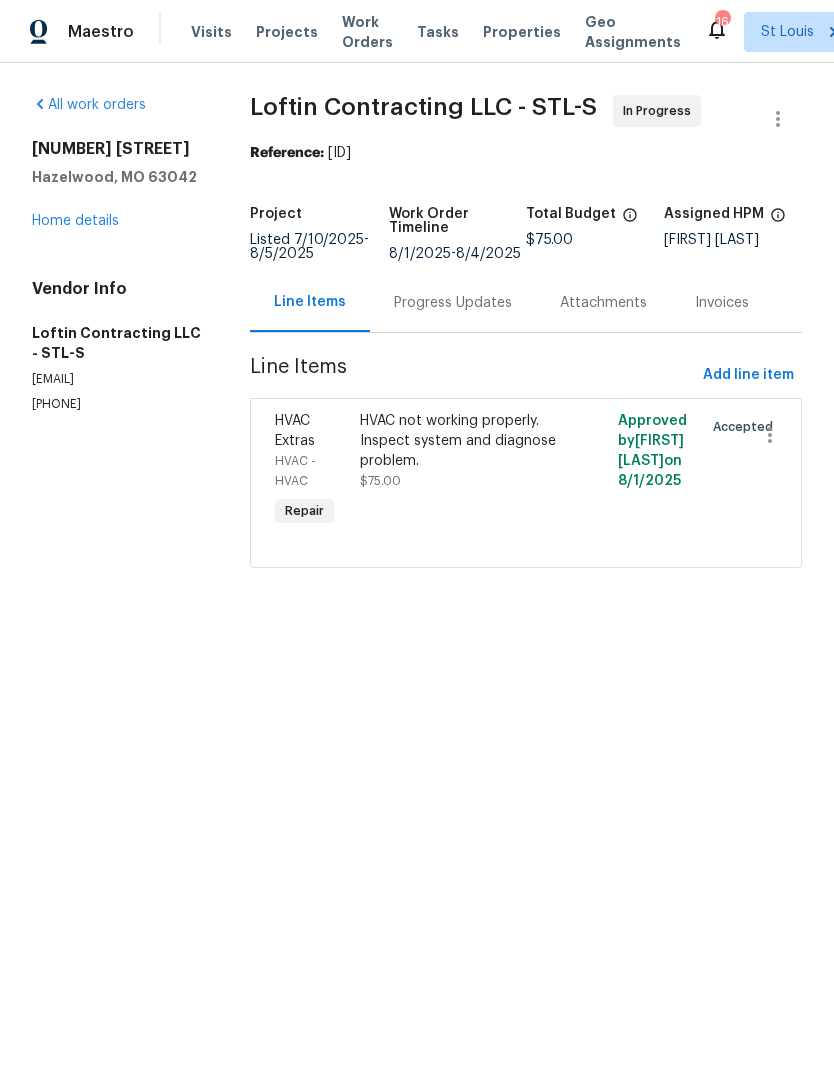 click on "HVAC not working properly. Inspect system and diagnose problem." at bounding box center [461, 441] 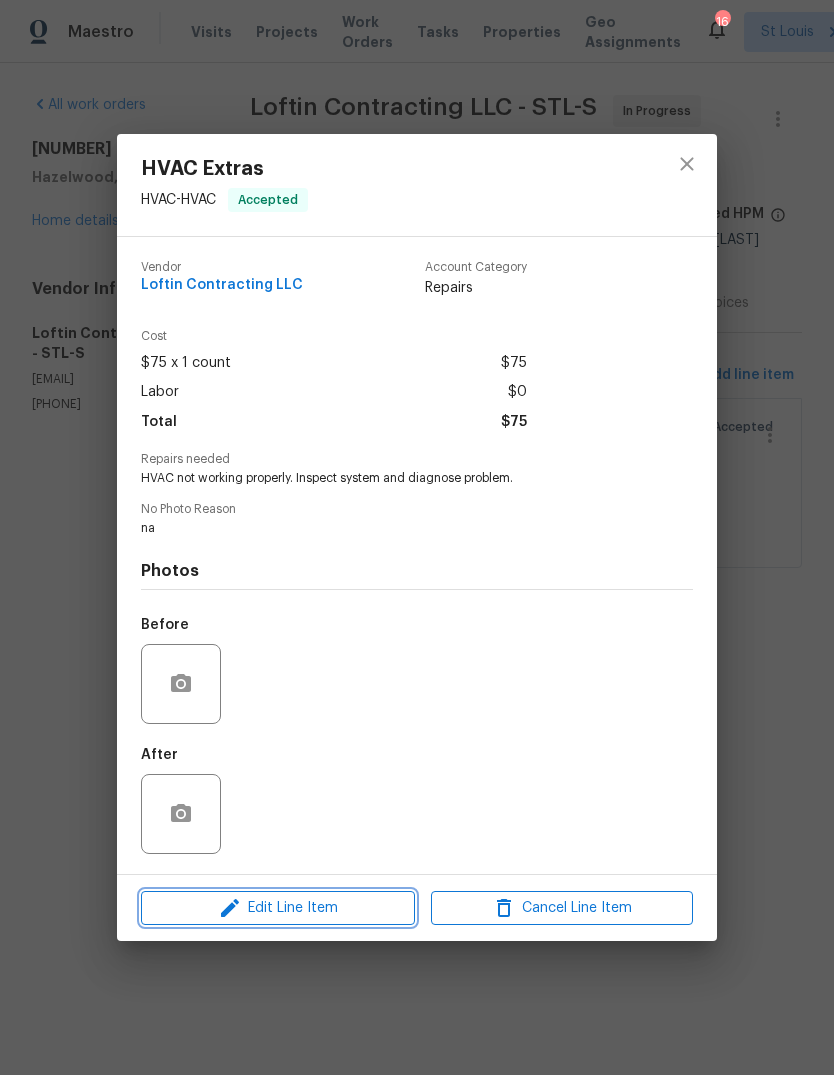 click on "Edit Line Item" at bounding box center [278, 908] 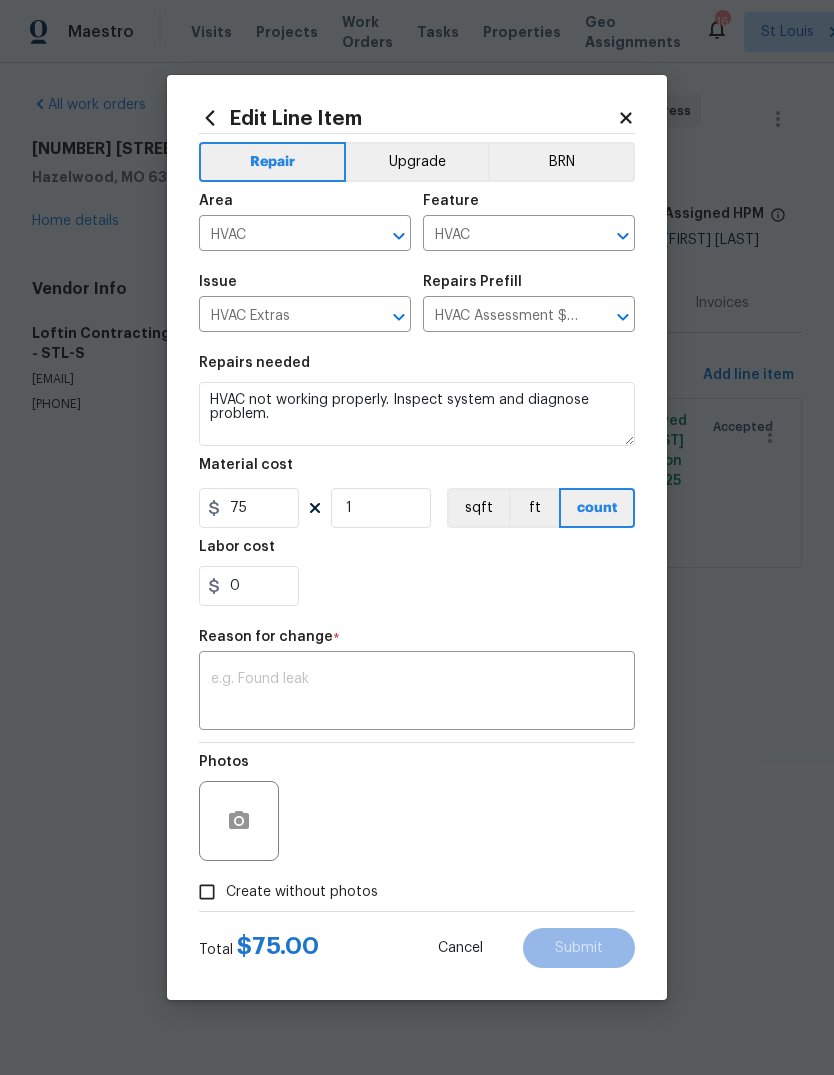 click at bounding box center (417, 693) 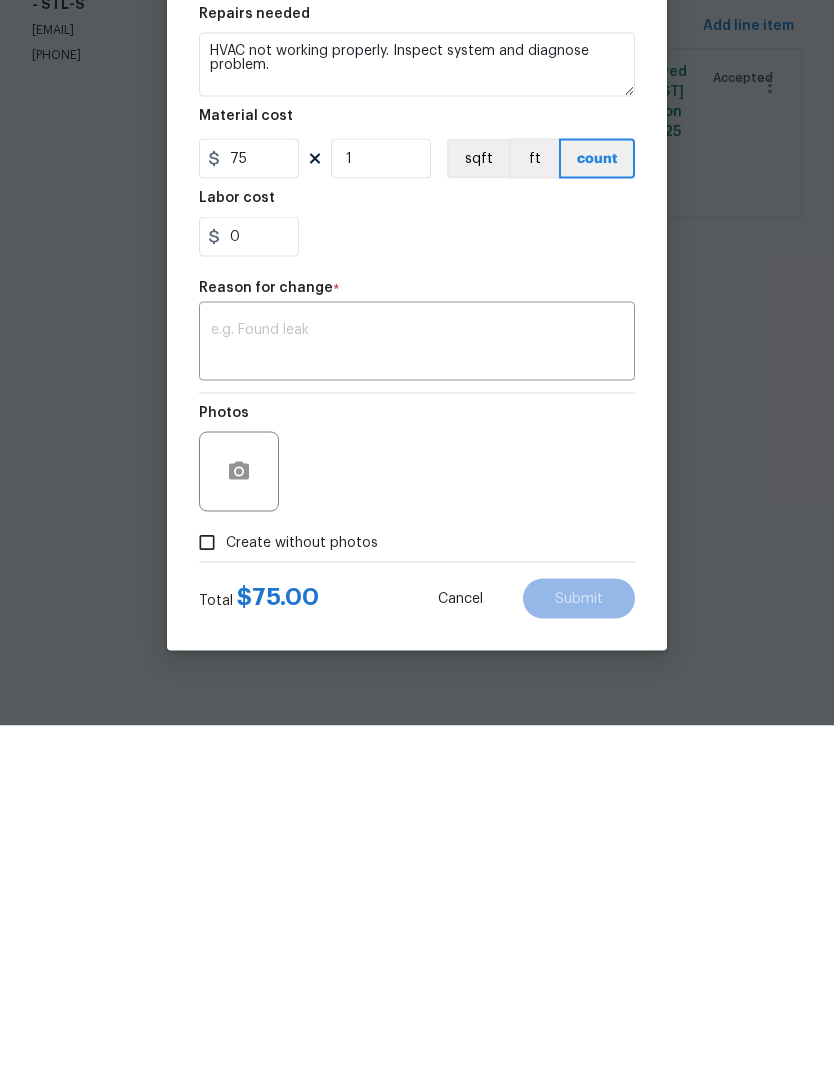 click on "Maestro Visits Projects Work Orders Tasks Properties Geo Assignments 16 St Louis Michael Gruener All work orders 817 Lightwood Dr Hazelwood, MO 63042 Home details Vendor Info Loftin Contracting LLC - STL-S jon@loftincontracting.com (314) 393-9195 Loftin Contracting LLC - STL-S In Progress Reference: 5VZX6VK8W6SVN-250691353 Project Listed 7/10/2025 - 8/5/2025 Work Order Timeline 8/1/2025 - 8/4/2025 Total Budget $75.00 Assigned HPM Michael Gruener Line Items Progress Updates Attachments Invoices Line Items Add line item HVAC Extras HVAC - HVAC Repair HVAC not working properly. Inspect system and diagnose problem. $75.00 Approved by Brad Baum on 8/1/2025 Accepted
Edit Line Item Repair Upgrade BRN Area HVAC Feature HVAC Issue HVAC Extras Repairs Prefill HVAC Assessment $75.00 Repairs needed HVAC not working properly. Inspect system and diagnose problem. Material cost 75 1 sqft ft count Labor cost 0 Reason for change * x Photos Create without photos Total $ 75.00 Cancel" at bounding box center (417, 312) 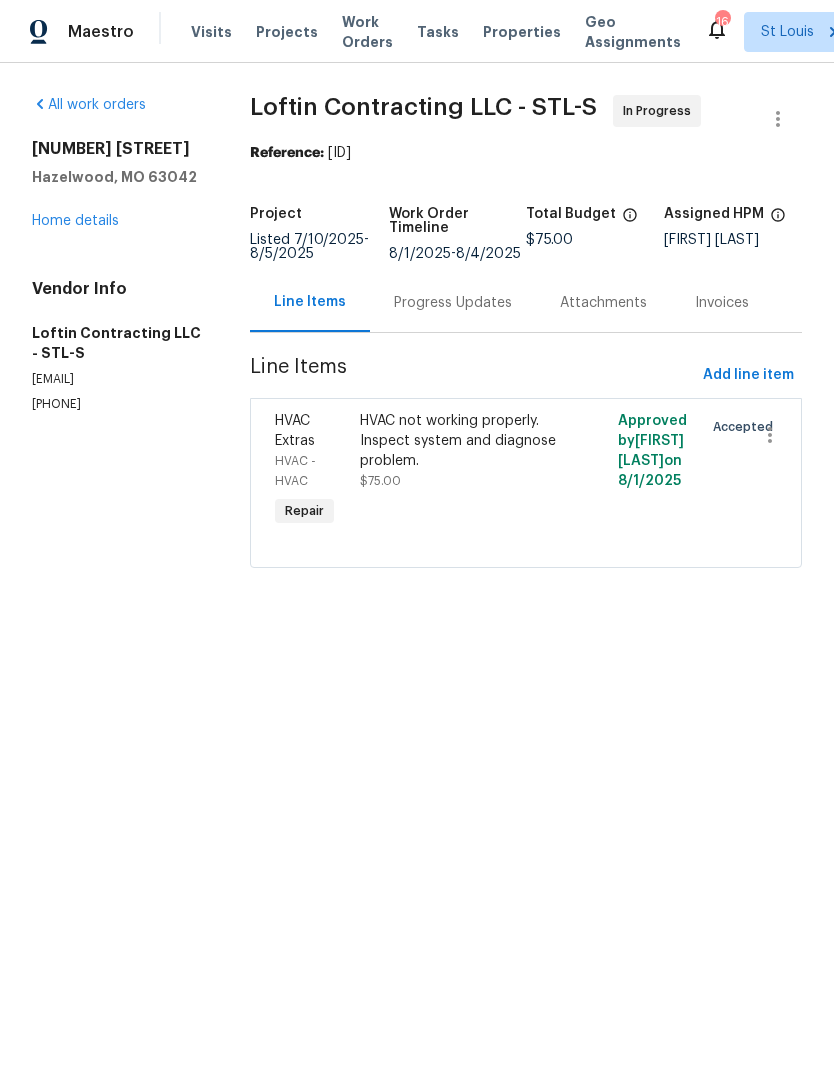 click on "HVAC not working properly. Inspect system and diagnose problem." at bounding box center [461, 441] 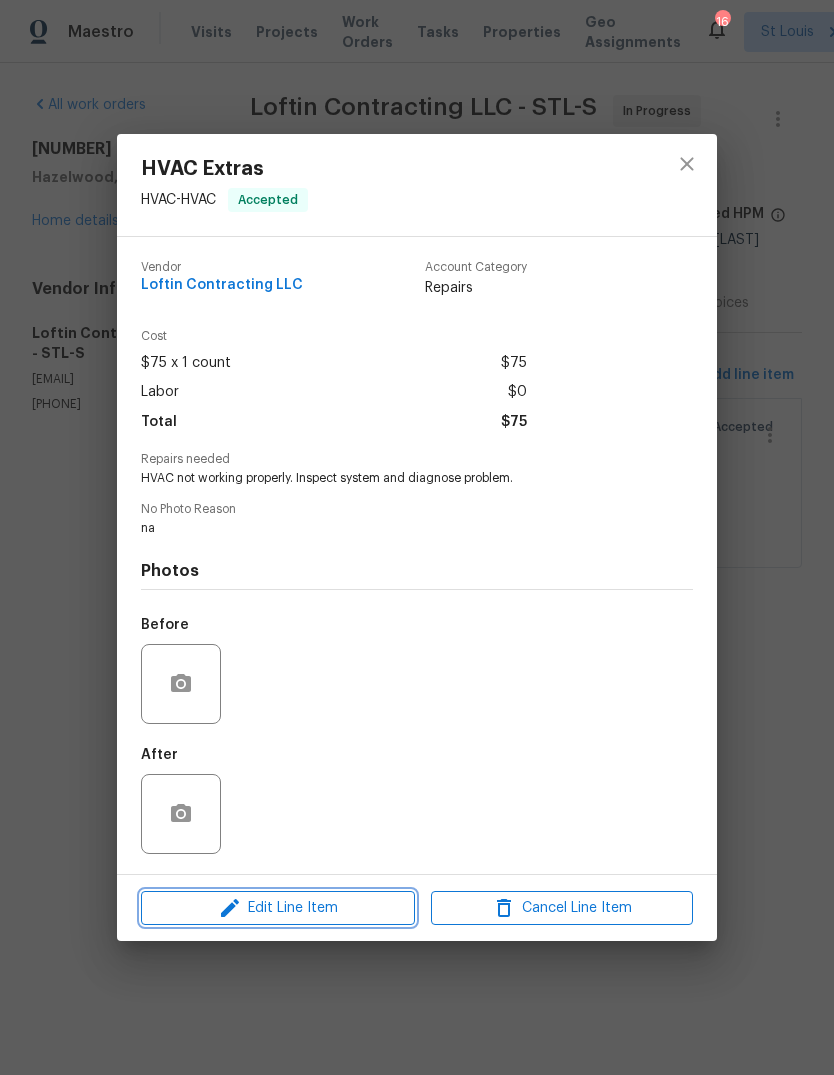 click on "Edit Line Item" at bounding box center [278, 908] 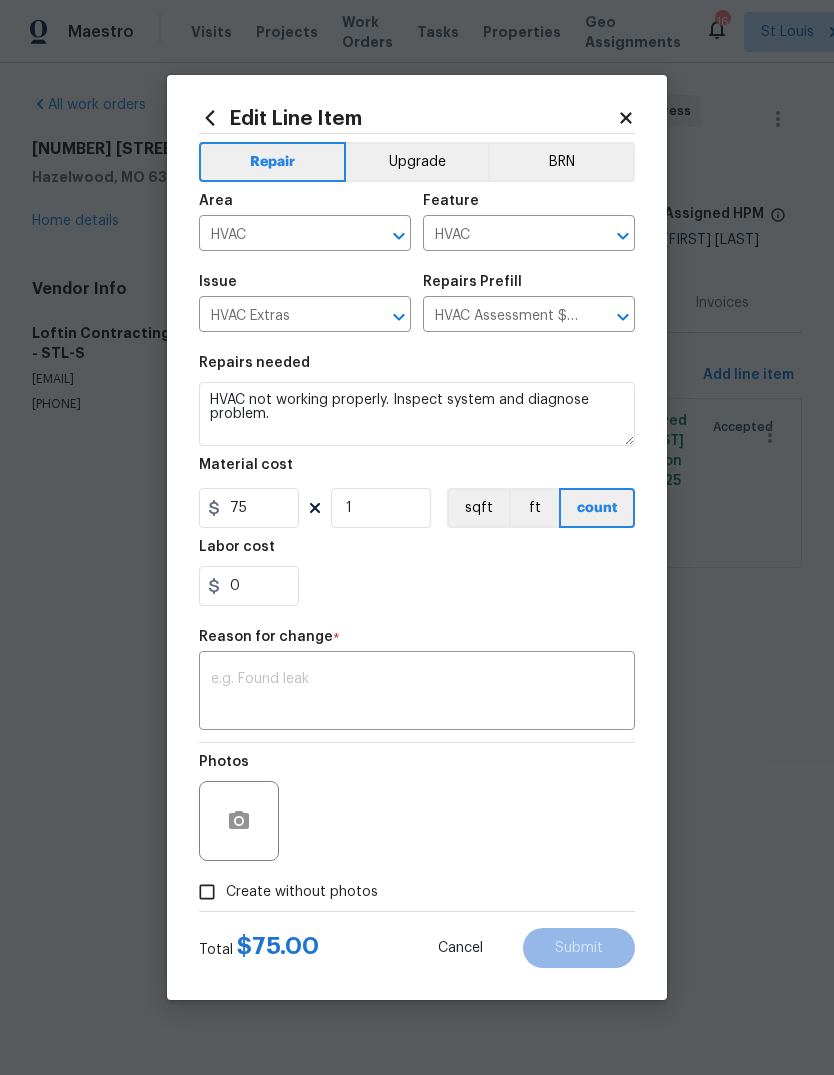 click at bounding box center [417, 693] 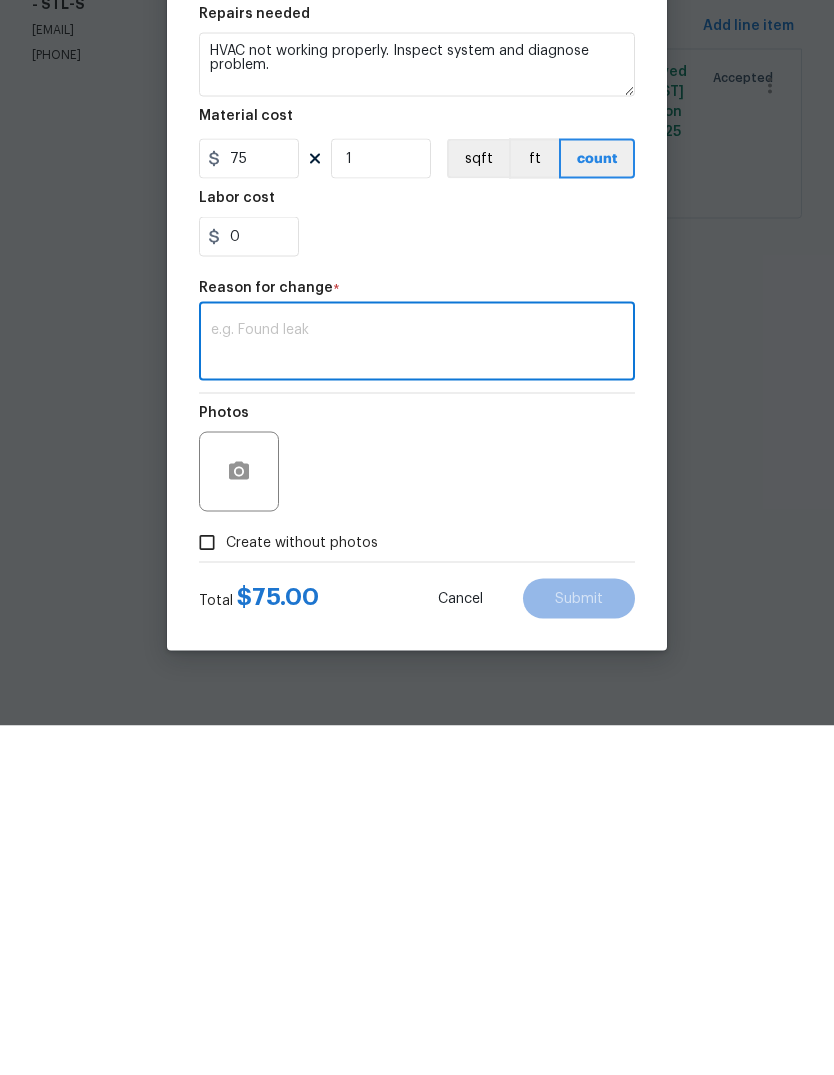 click at bounding box center (417, 693) 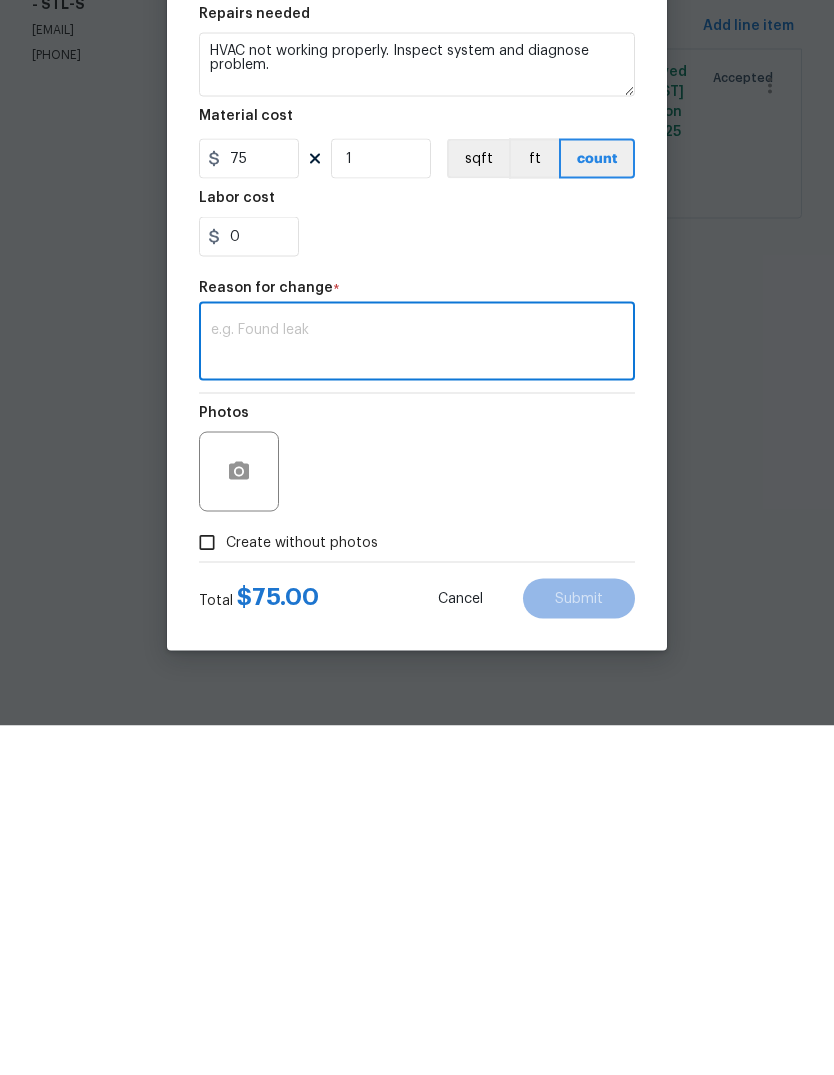 paste on "Invoice: Cleaned condenser Replaced capacitor Charged unit with 1lb of refrigerant Work complete Note - The compressor appears to have lost some of its efficiency however the system is working at this time and is blowing 59 degrees out of the vents. Total $300" 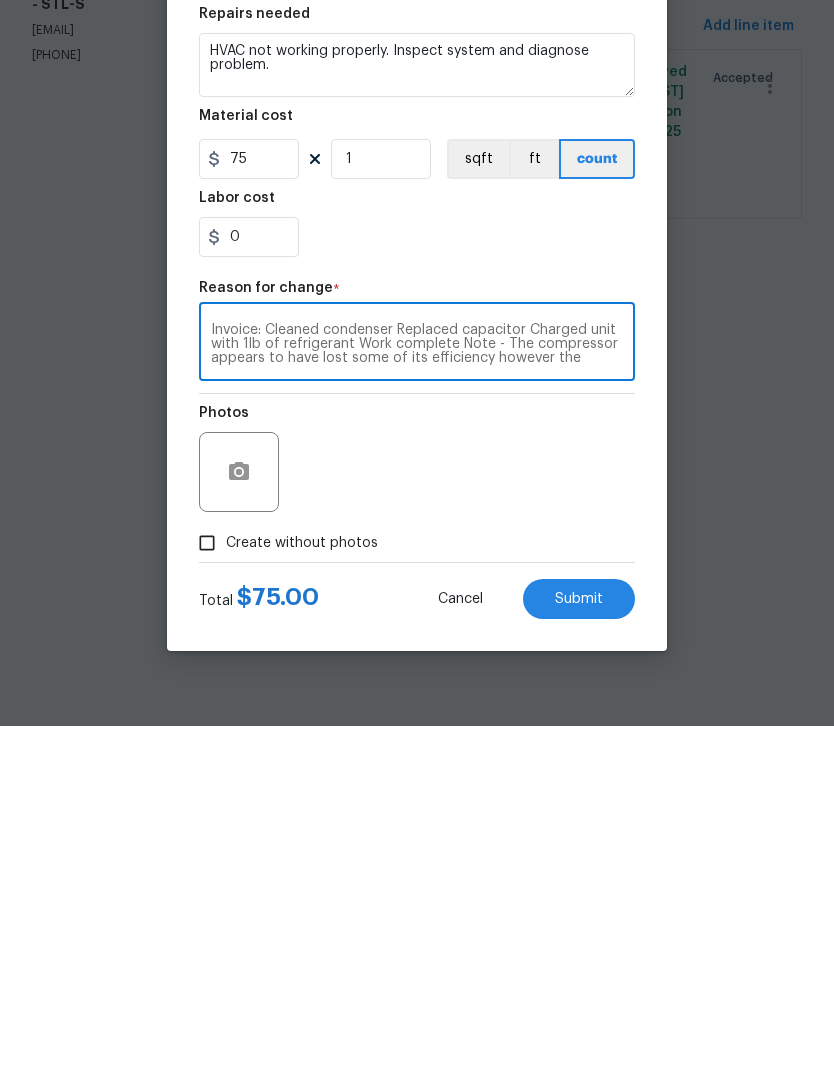 scroll, scrollTop: 0, scrollLeft: 0, axis: both 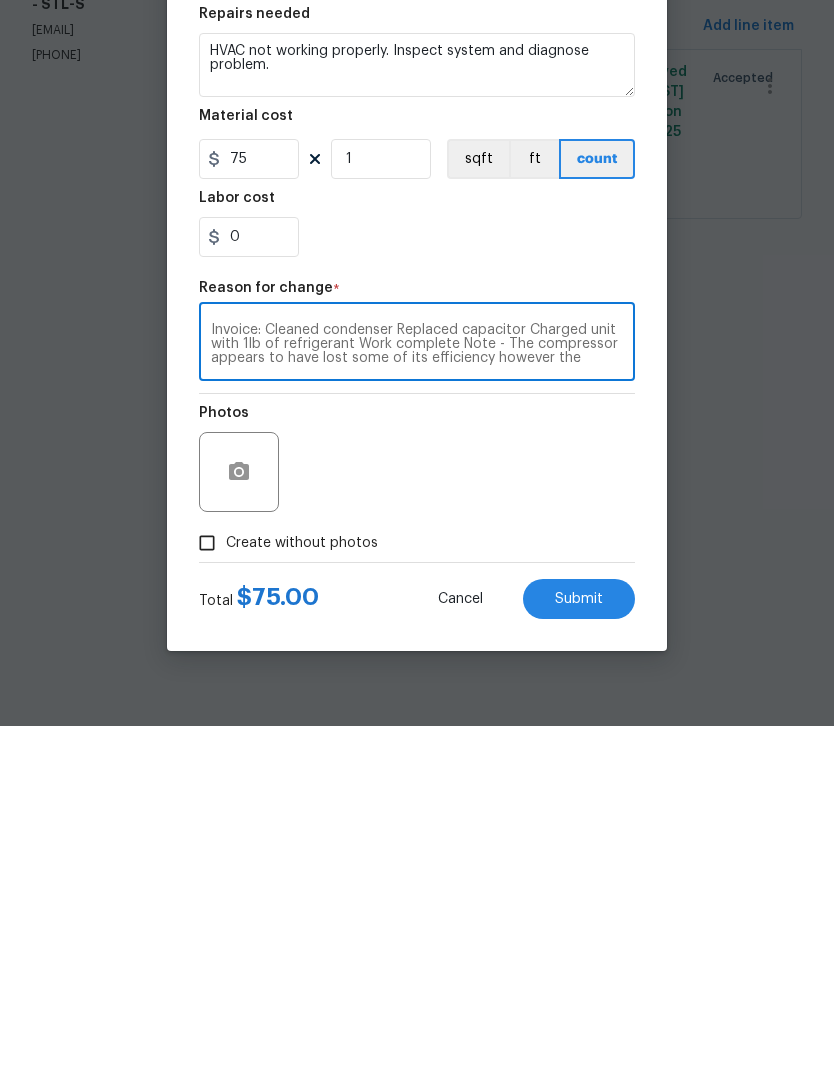 type on "Invoice: Cleaned condenser Replaced capacitor Charged unit with 1lb of refrigerant Work complete Note - The compressor appears to have lost some of its efficiency however the system is working at this time and is blowing 59 degrees out of the vents. Total $300" 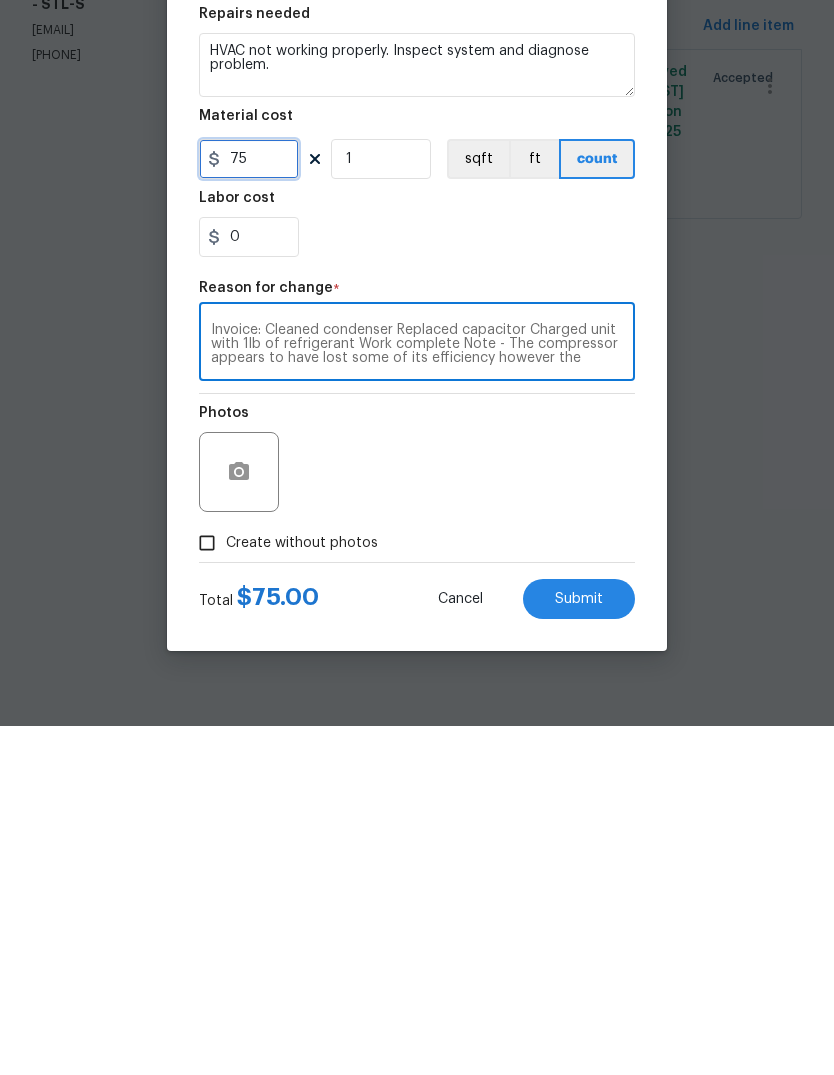 click on "75" at bounding box center [249, 508] 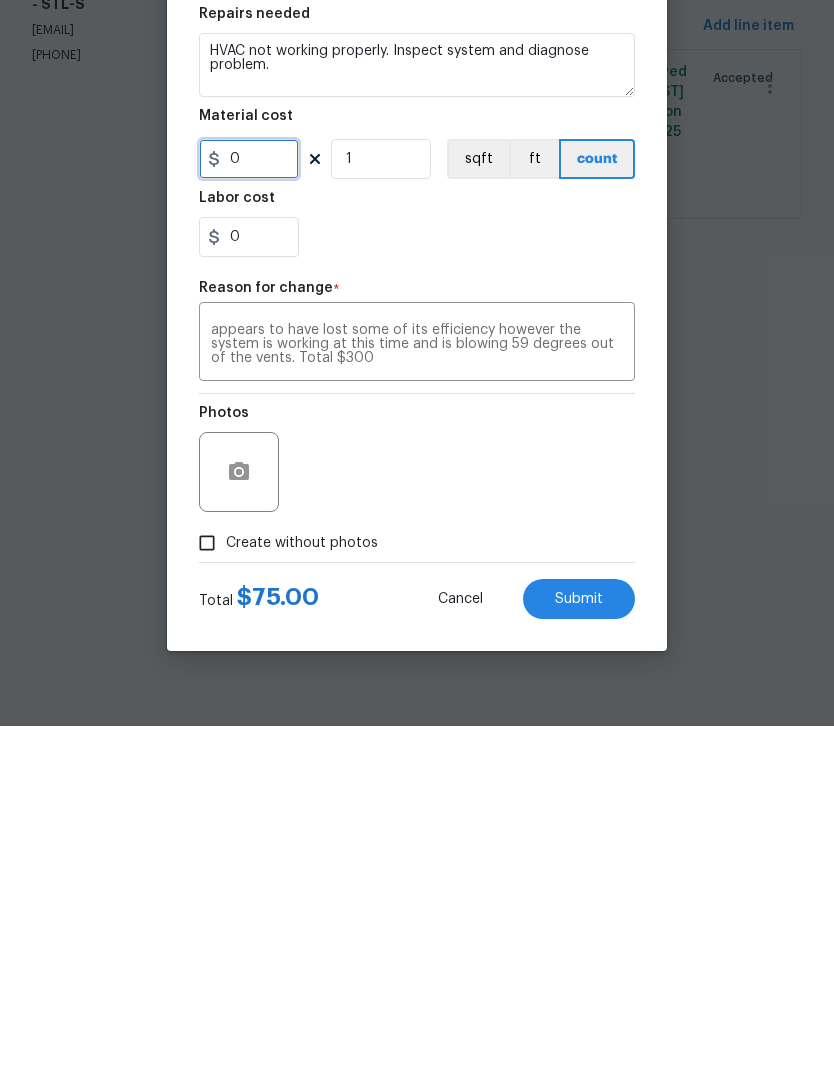 scroll, scrollTop: 28, scrollLeft: 0, axis: vertical 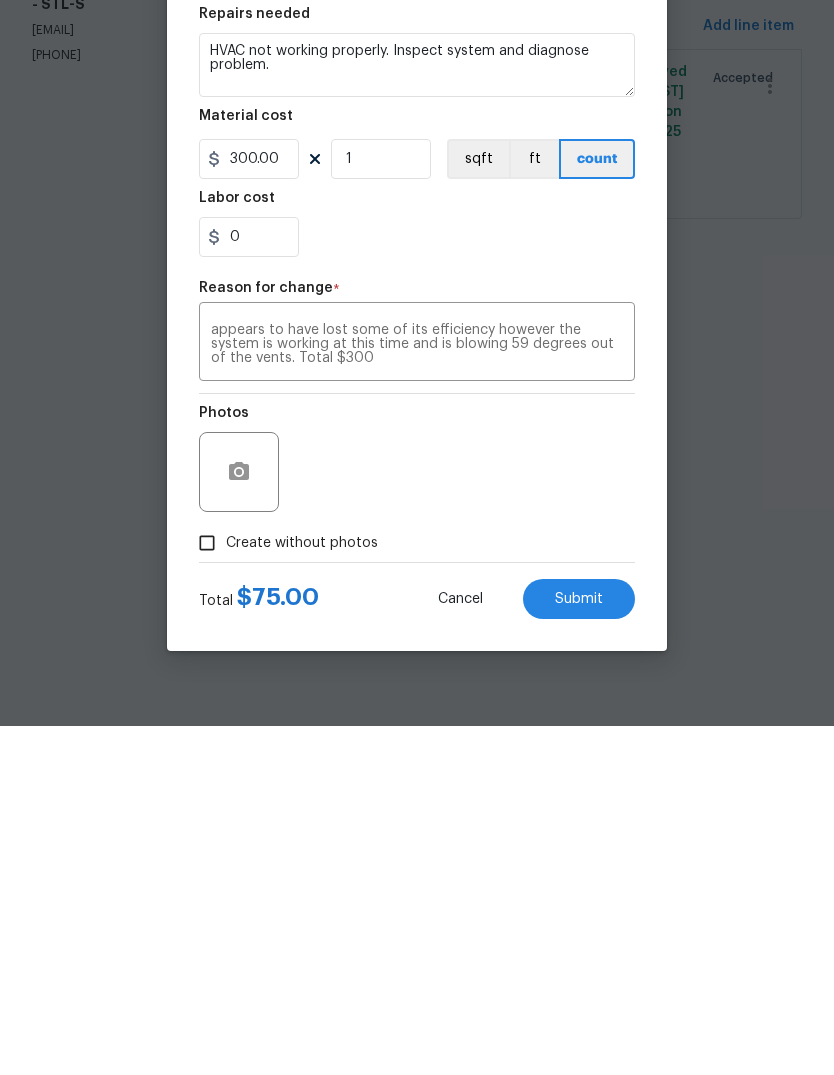 click on "Photos" at bounding box center [417, 808] 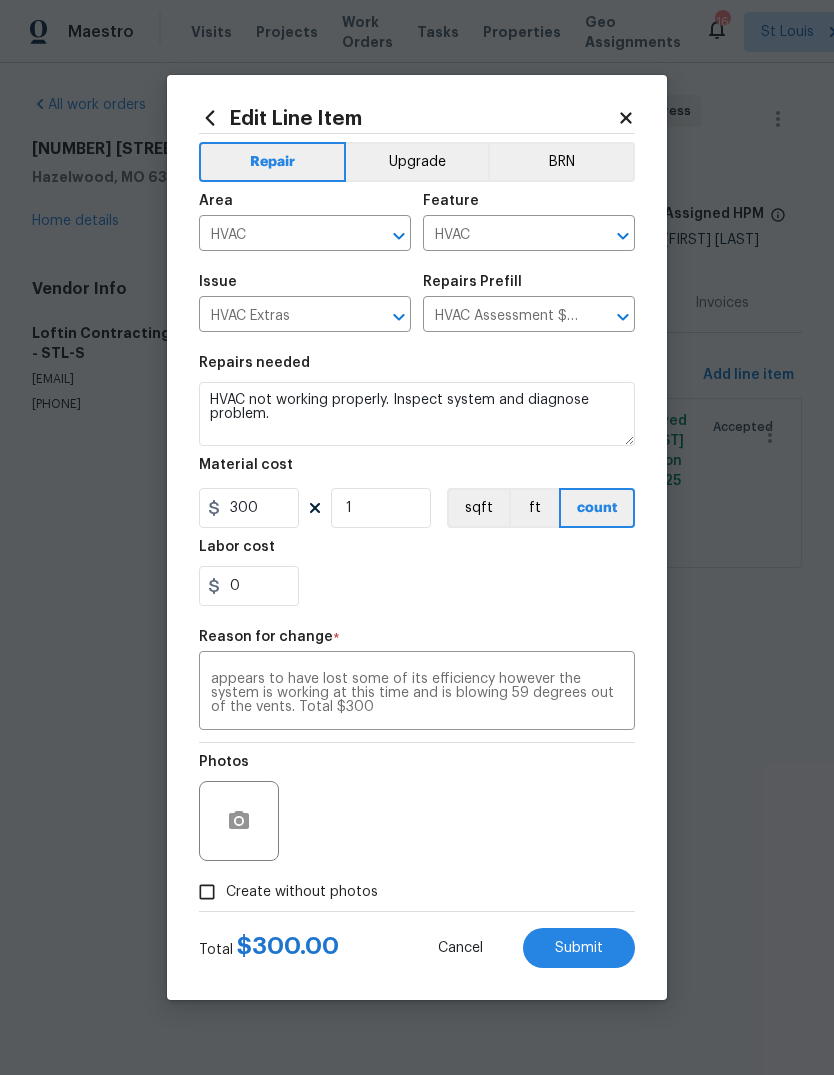 click on "Submit" at bounding box center (579, 948) 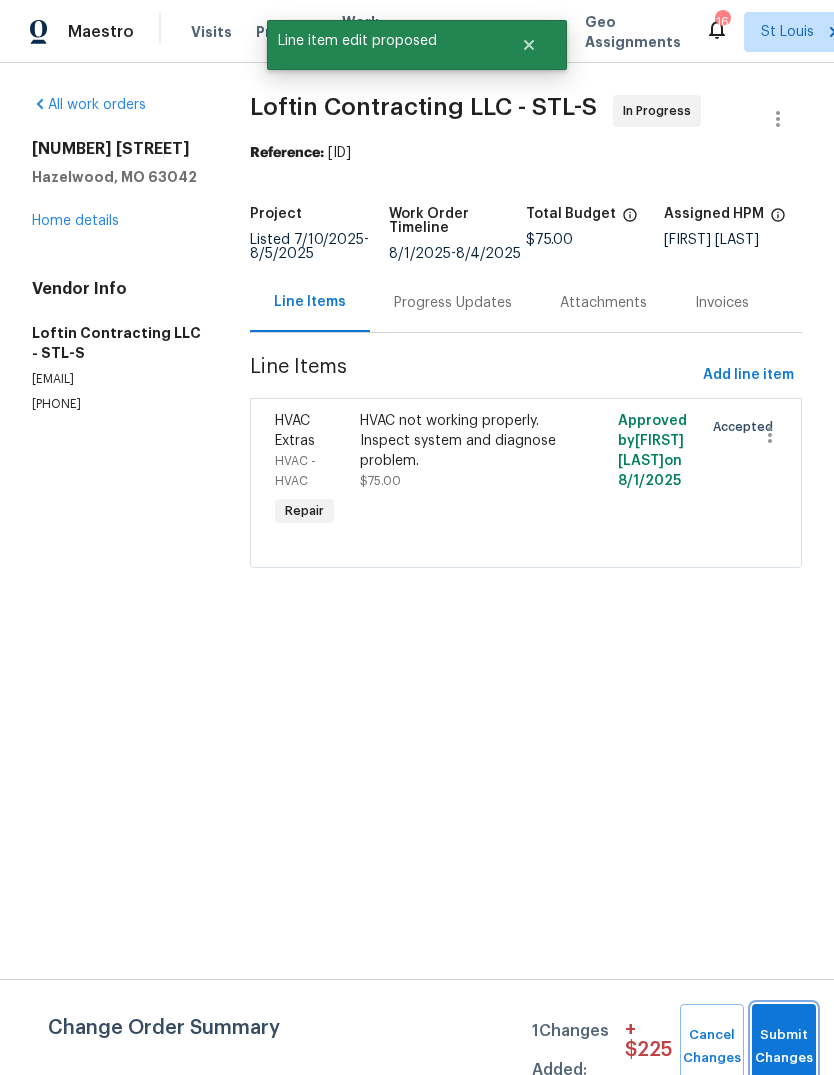 click on "Submit Changes" at bounding box center [784, 1047] 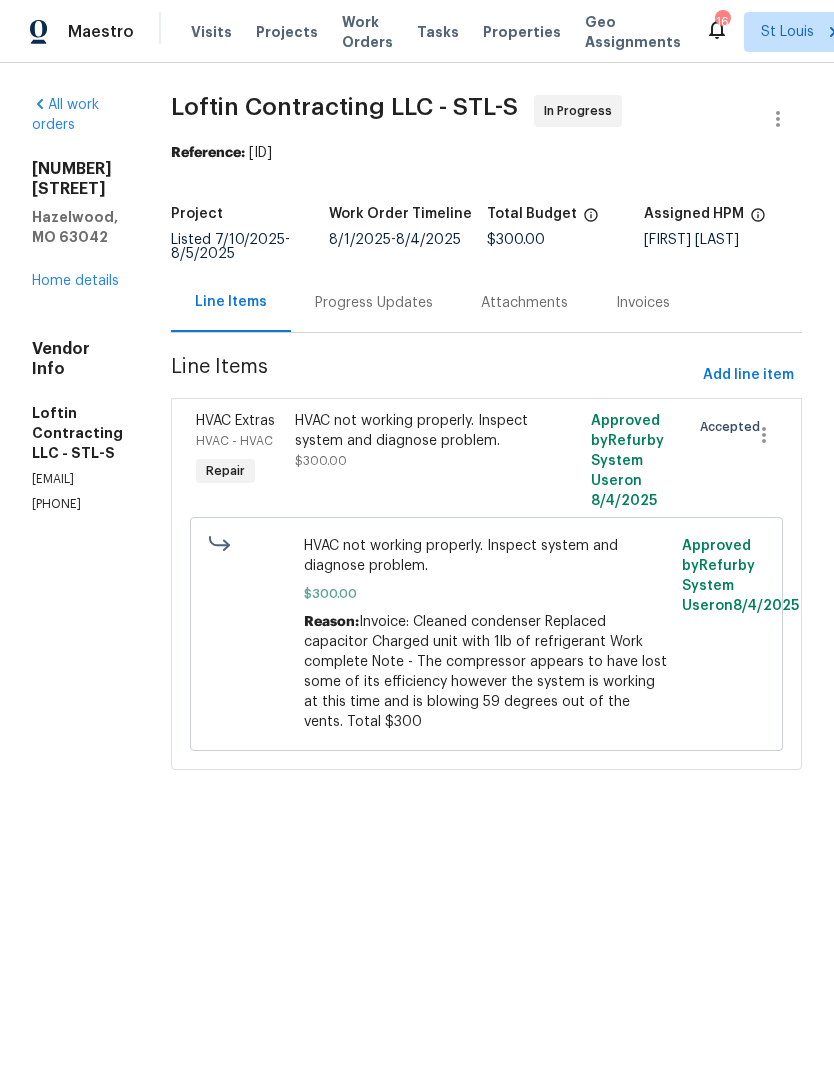 click on "Home details" at bounding box center [75, 281] 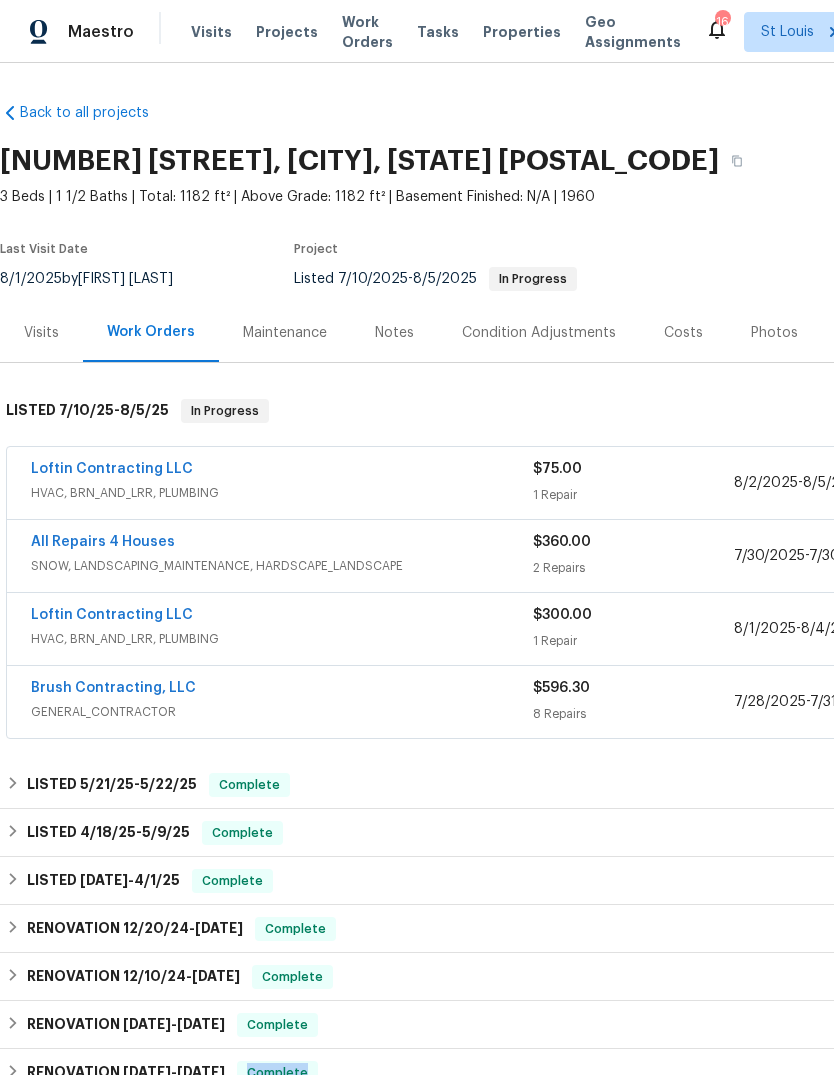 scroll, scrollTop: 0, scrollLeft: 0, axis: both 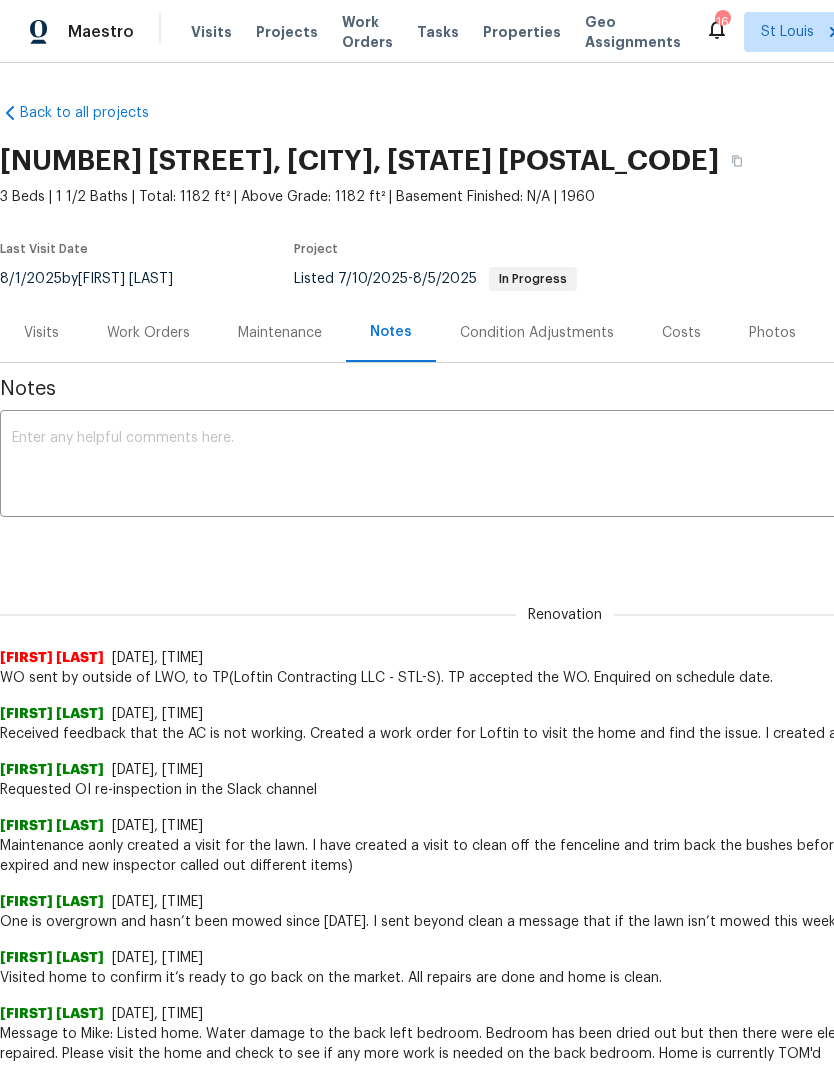click on "Work Orders" at bounding box center [148, 333] 